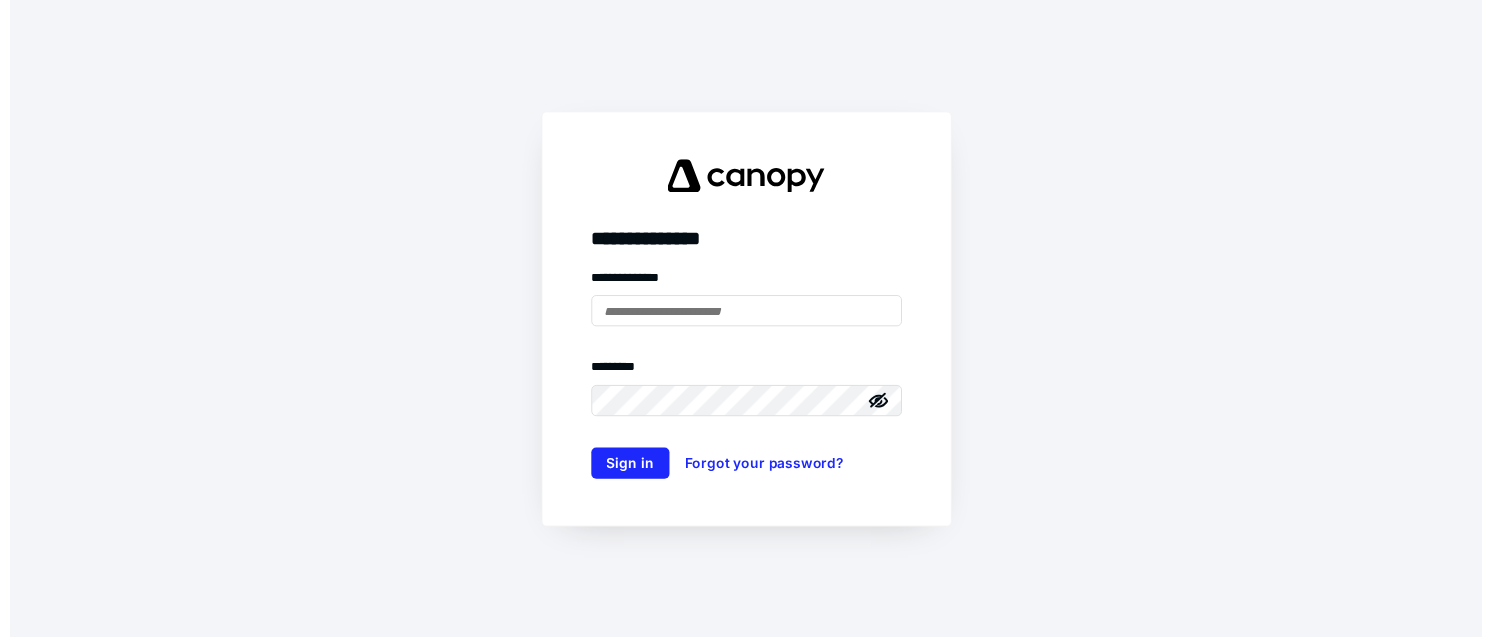 scroll, scrollTop: 0, scrollLeft: 0, axis: both 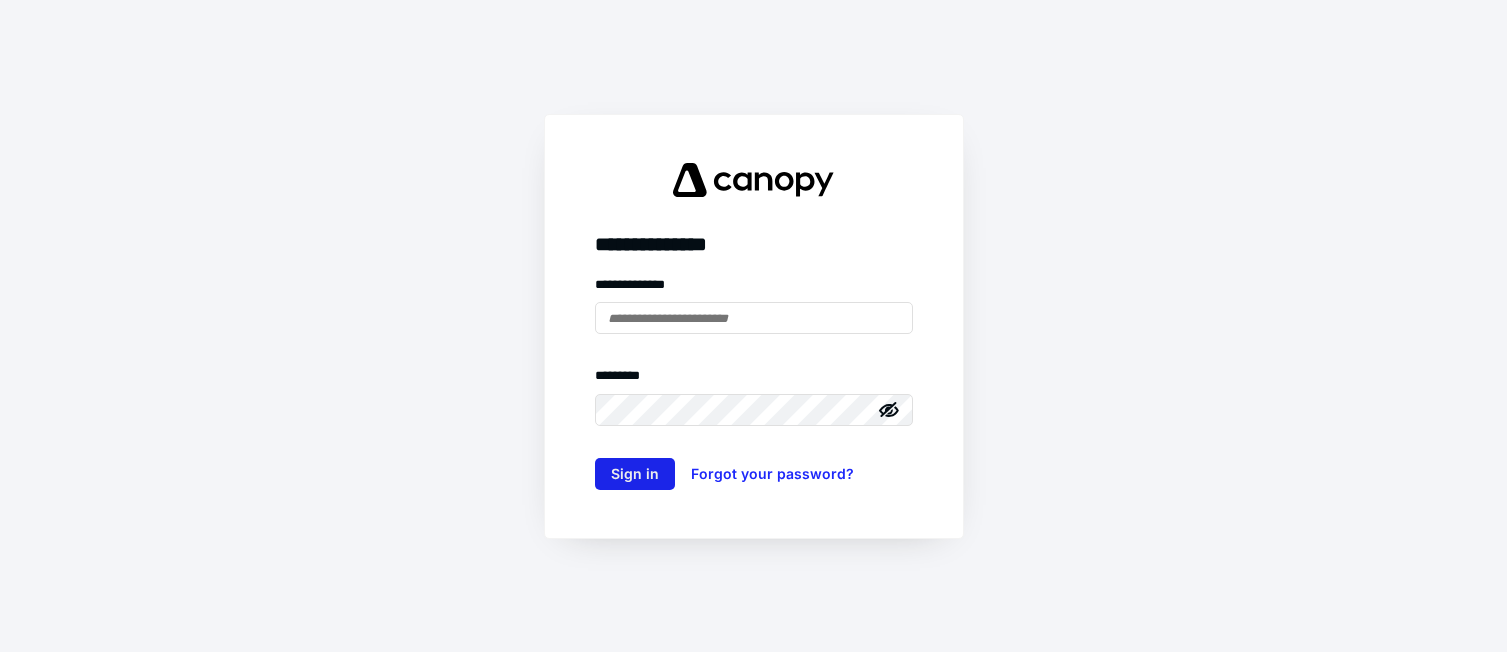 type on "**********" 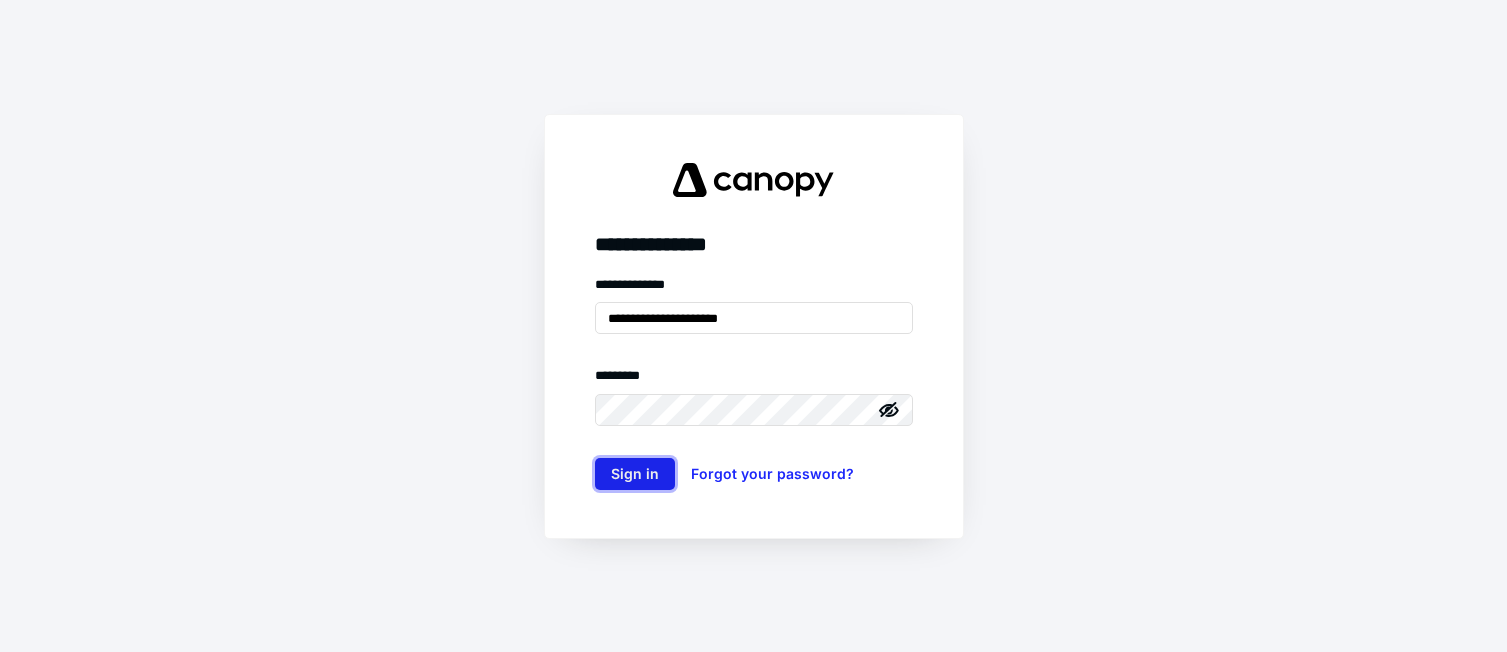 click on "Sign in" at bounding box center [635, 474] 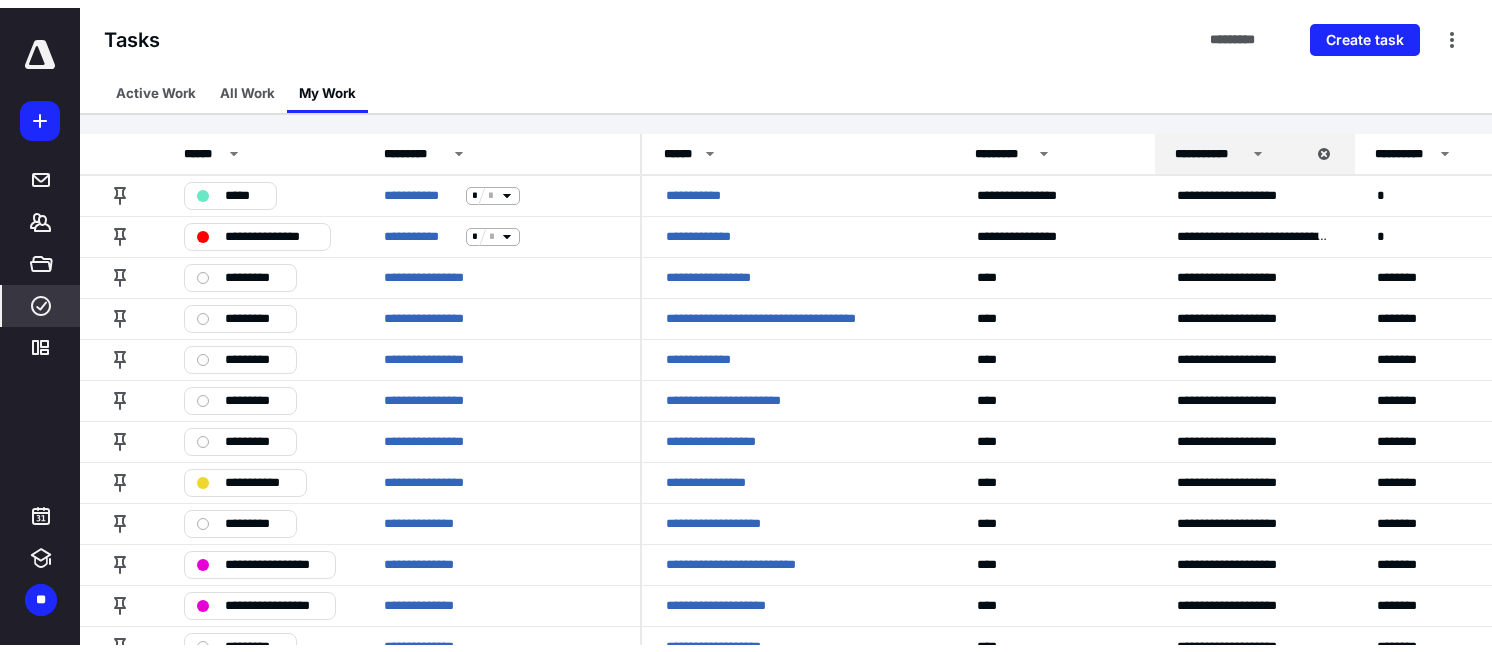 scroll, scrollTop: 0, scrollLeft: 0, axis: both 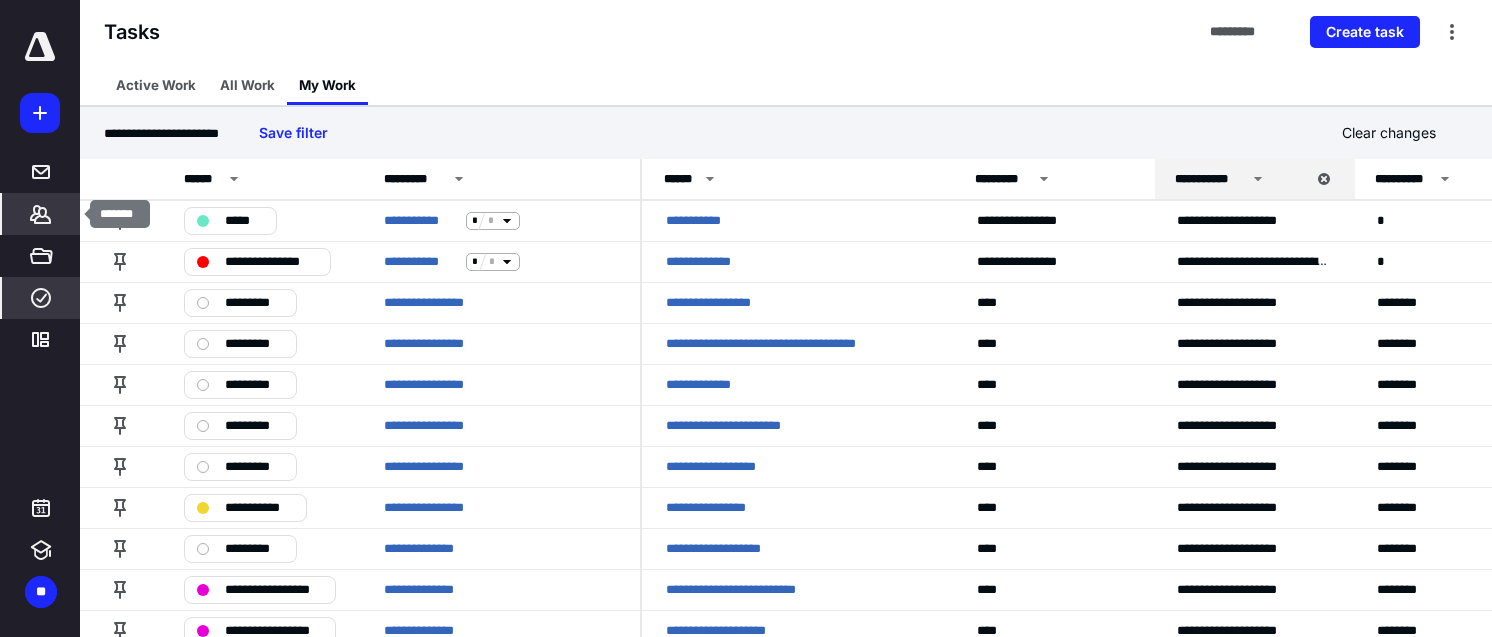 click 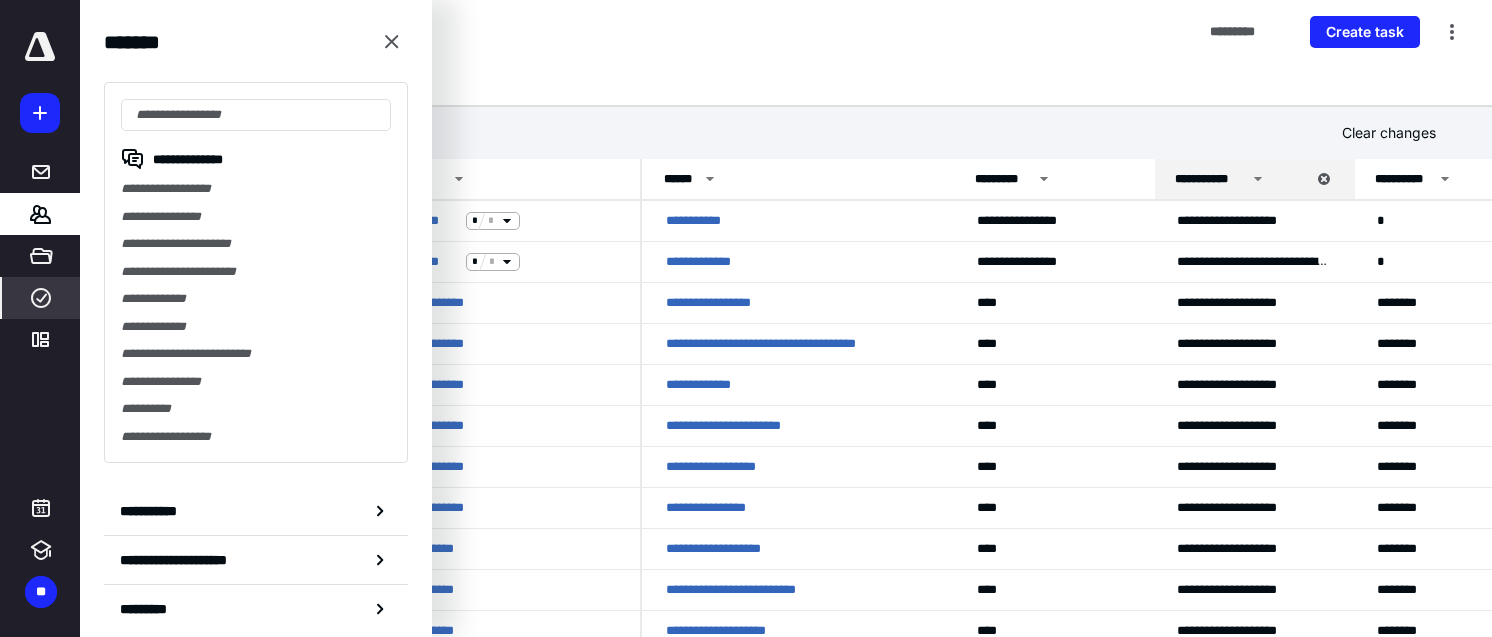 click on "**********" at bounding box center (256, 189) 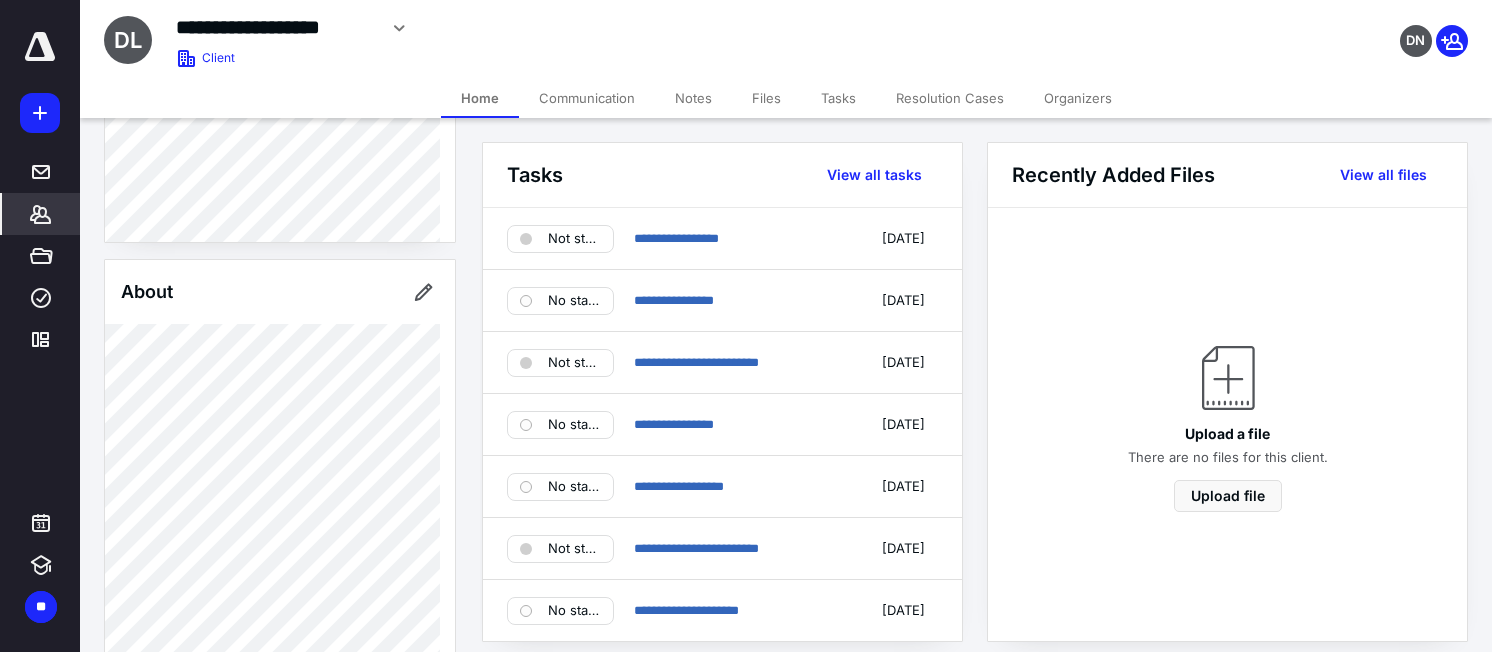 scroll, scrollTop: 400, scrollLeft: 0, axis: vertical 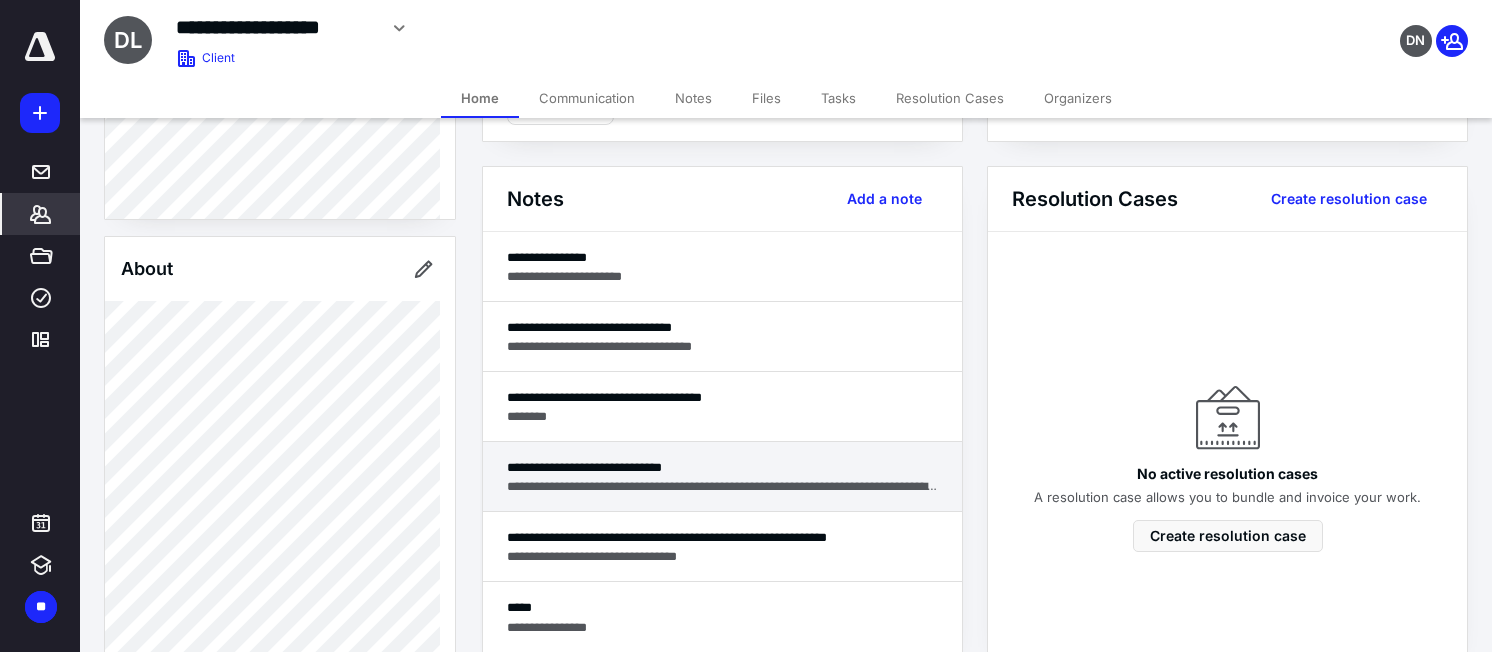 click on "**********" at bounding box center [722, 486] 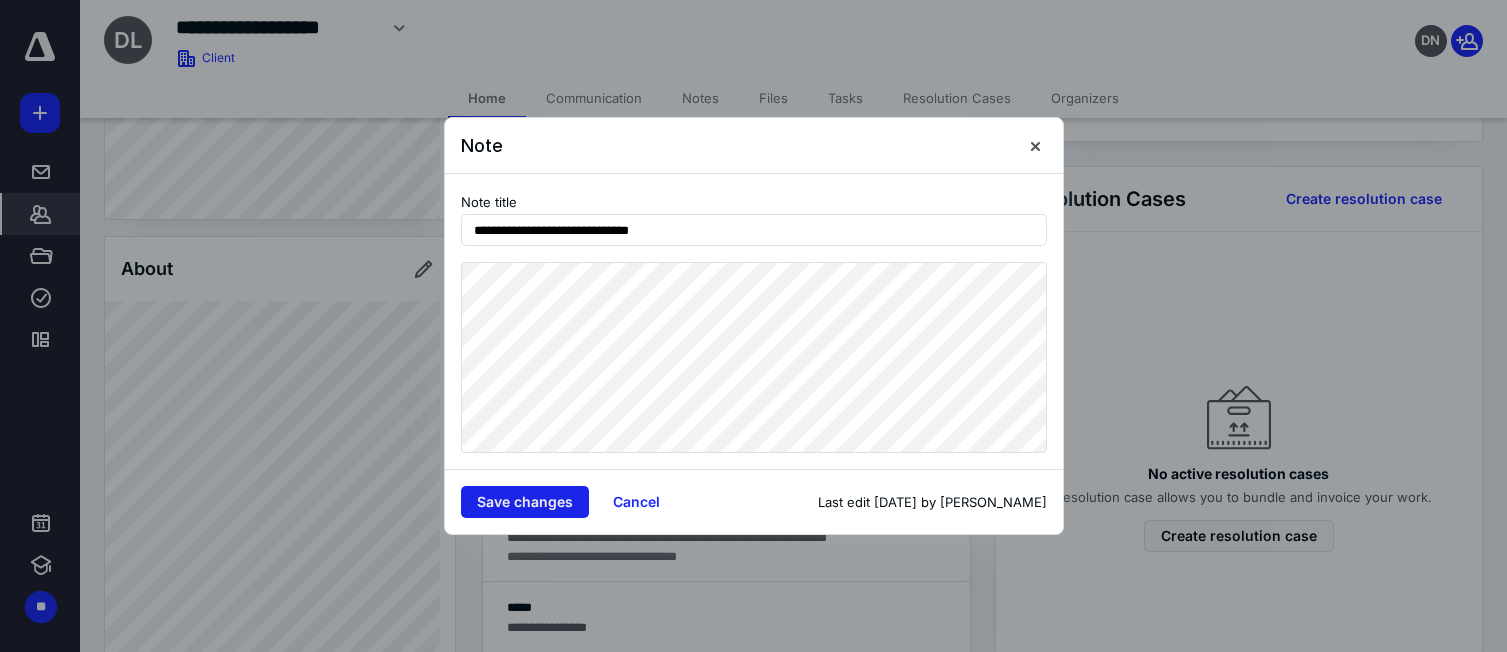 click on "Save changes" at bounding box center (525, 502) 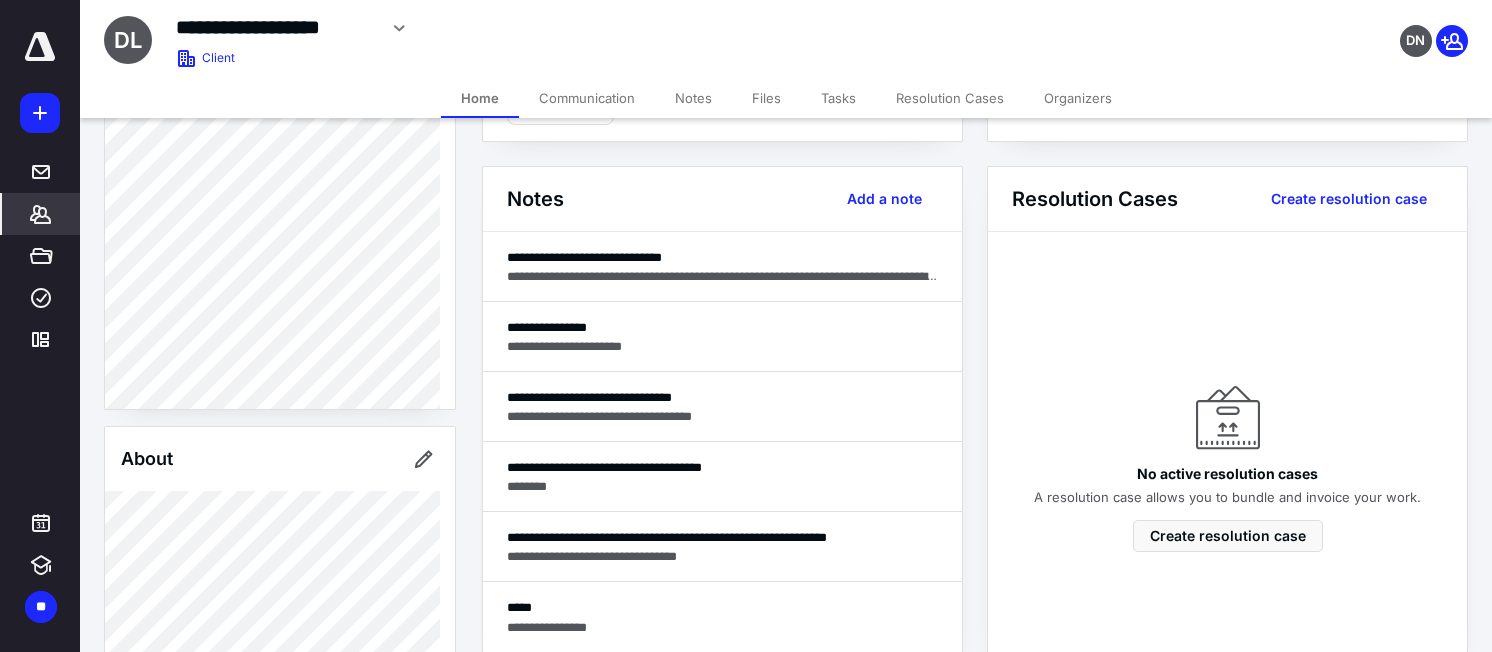 scroll, scrollTop: 310, scrollLeft: 0, axis: vertical 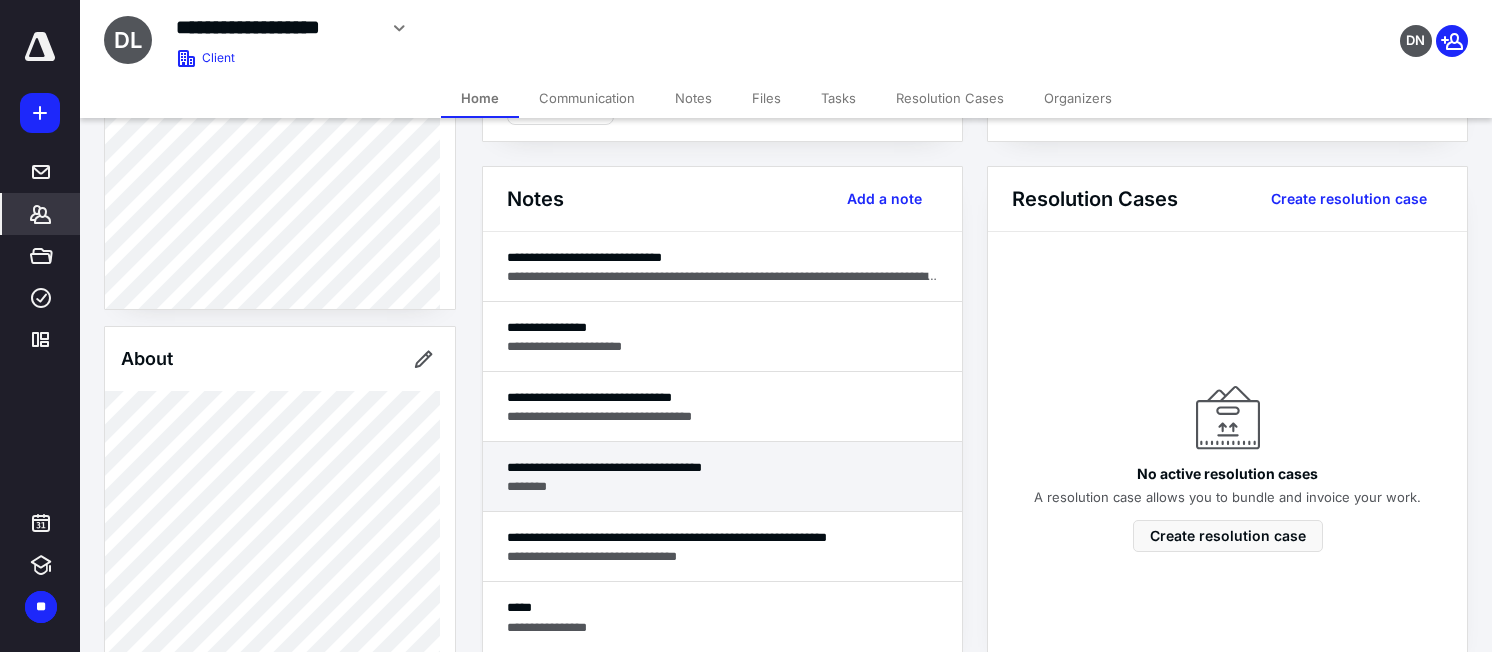 click on "**********" at bounding box center (722, 467) 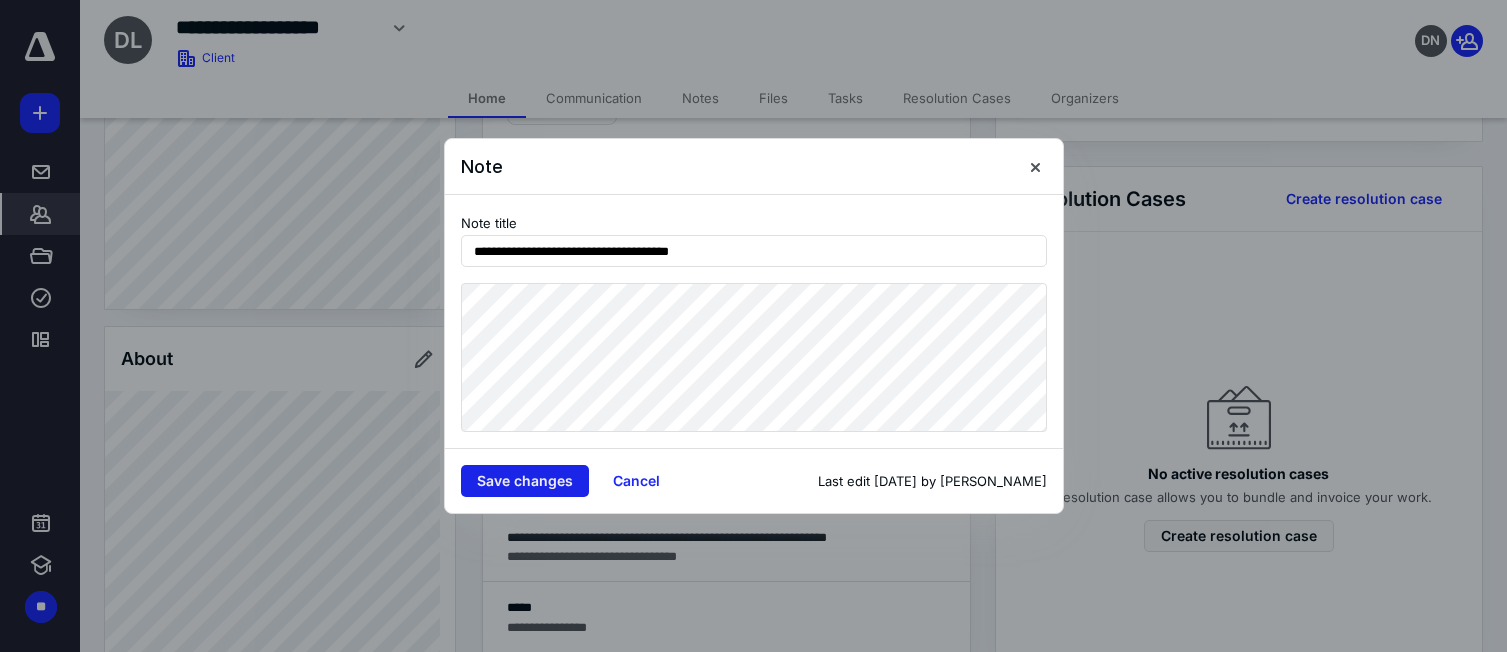 click on "Save changes" at bounding box center (525, 481) 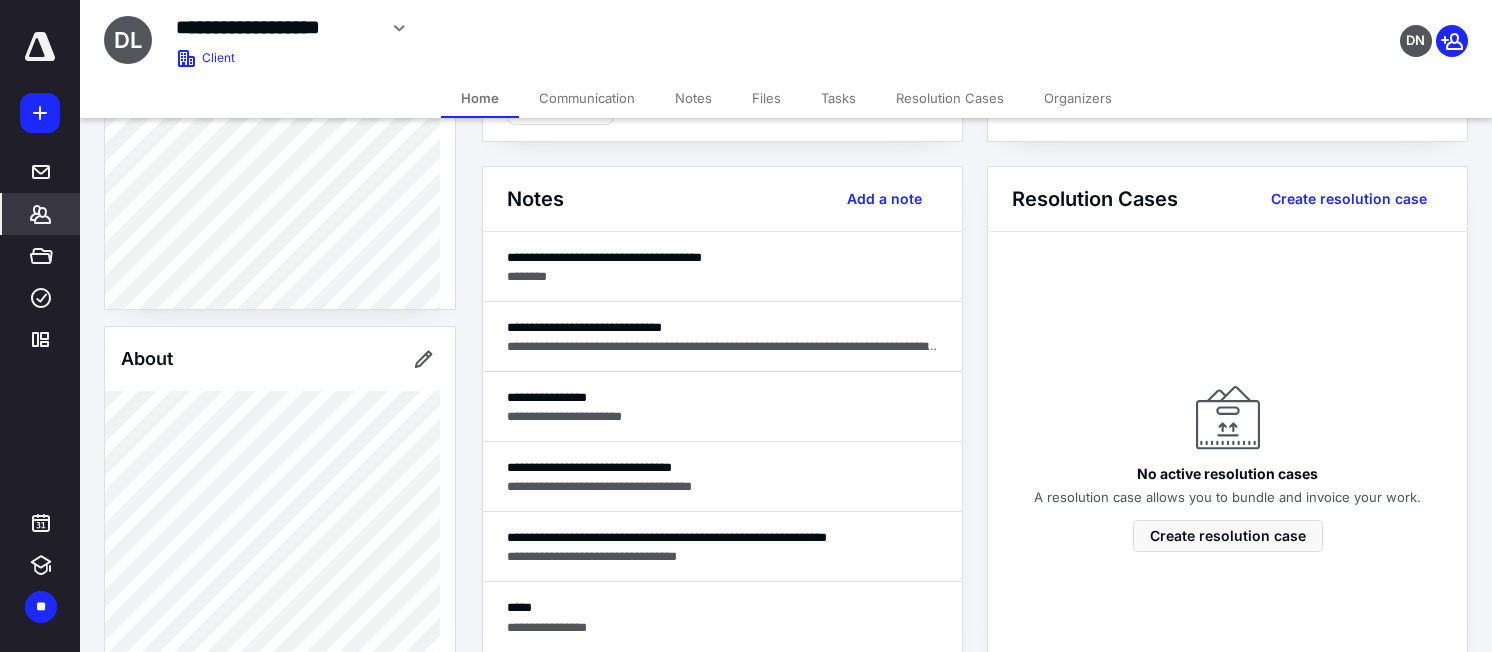 click on "**********" at bounding box center (556, 25) 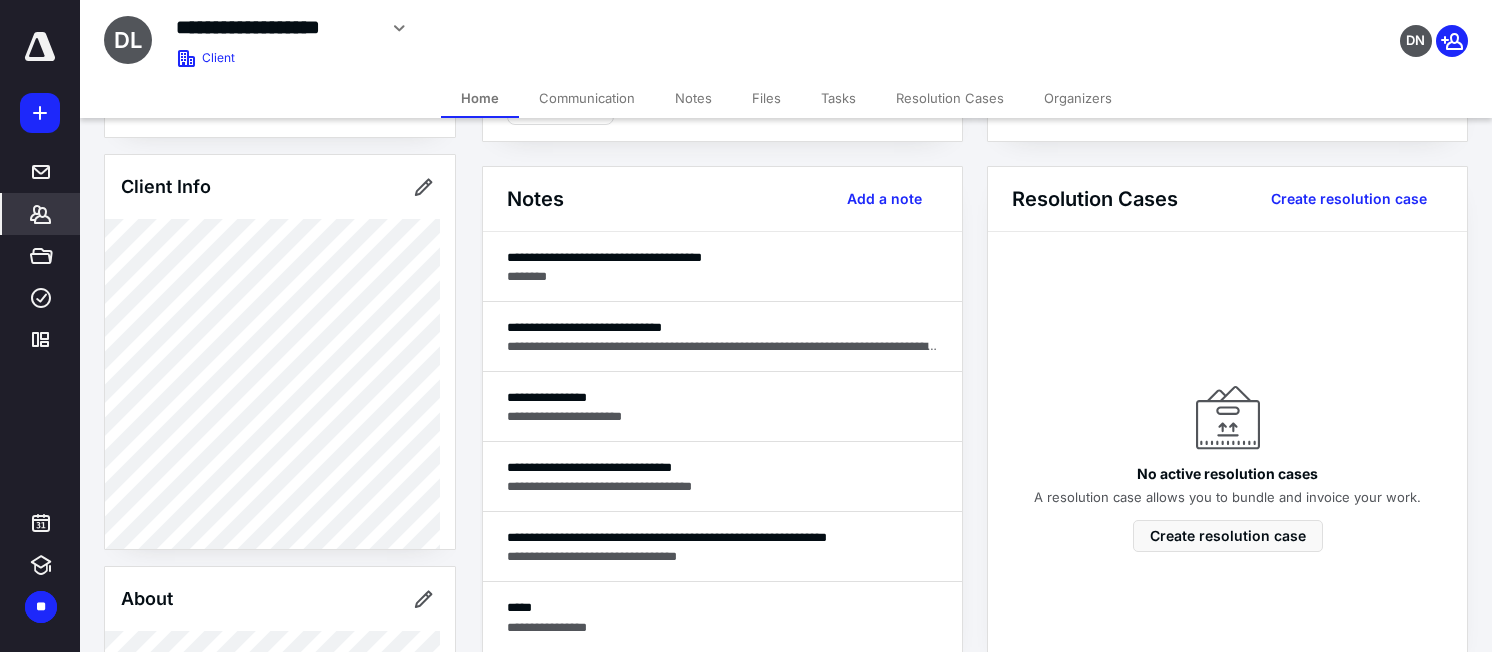 scroll, scrollTop: 10, scrollLeft: 0, axis: vertical 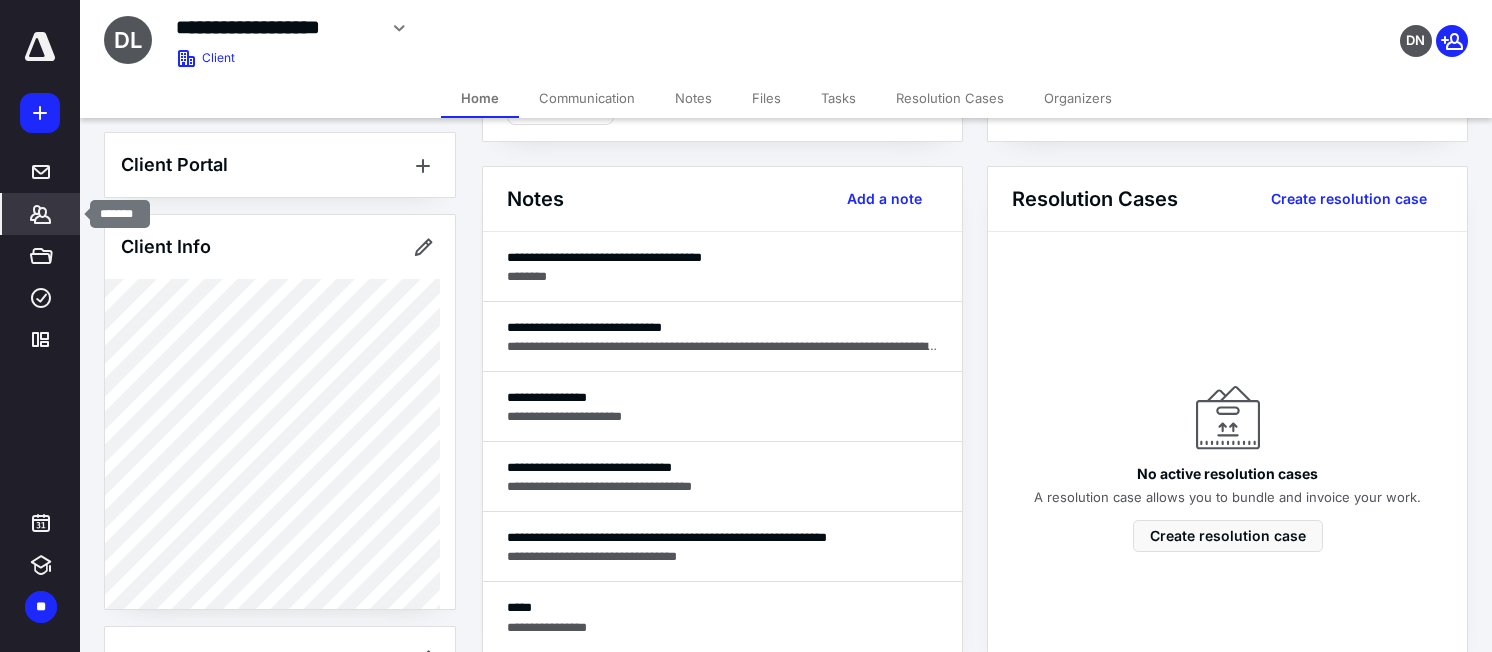 click 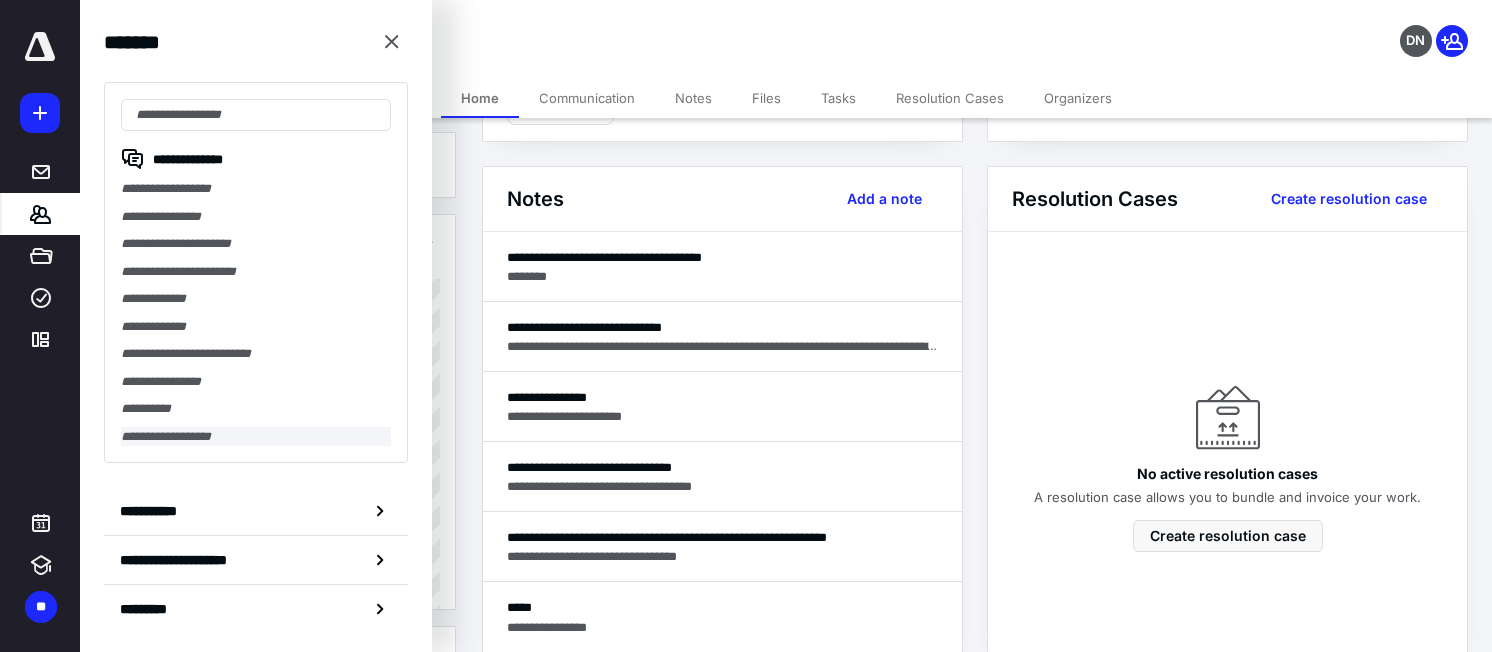 click on "**********" at bounding box center [256, 437] 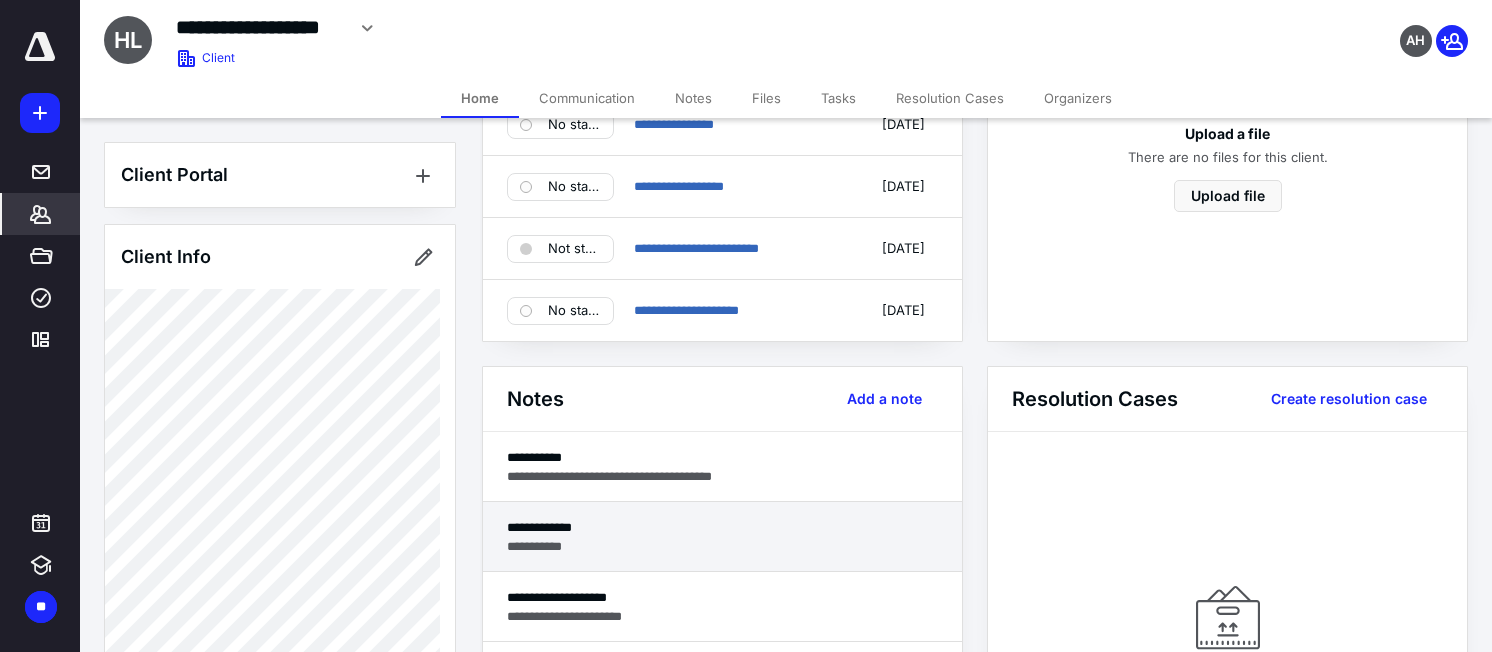 scroll, scrollTop: 400, scrollLeft: 0, axis: vertical 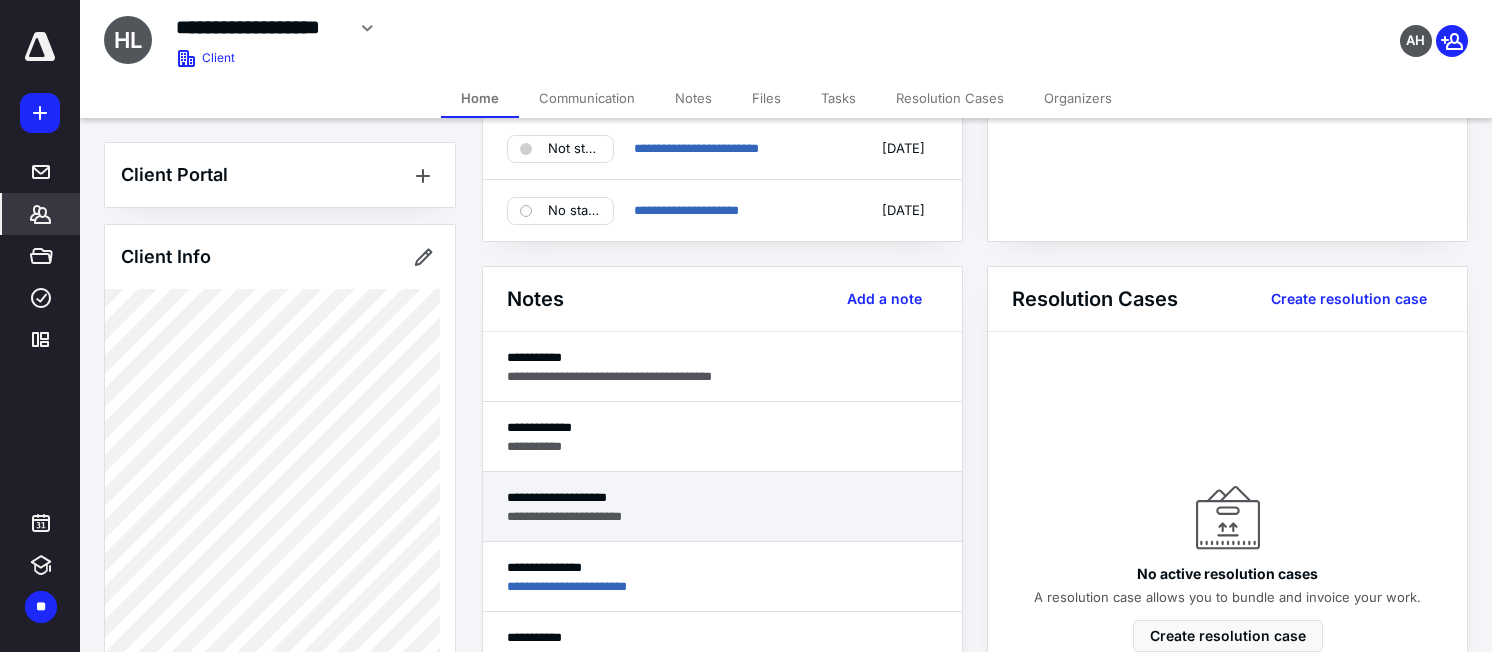 click on "**********" at bounding box center [722, 516] 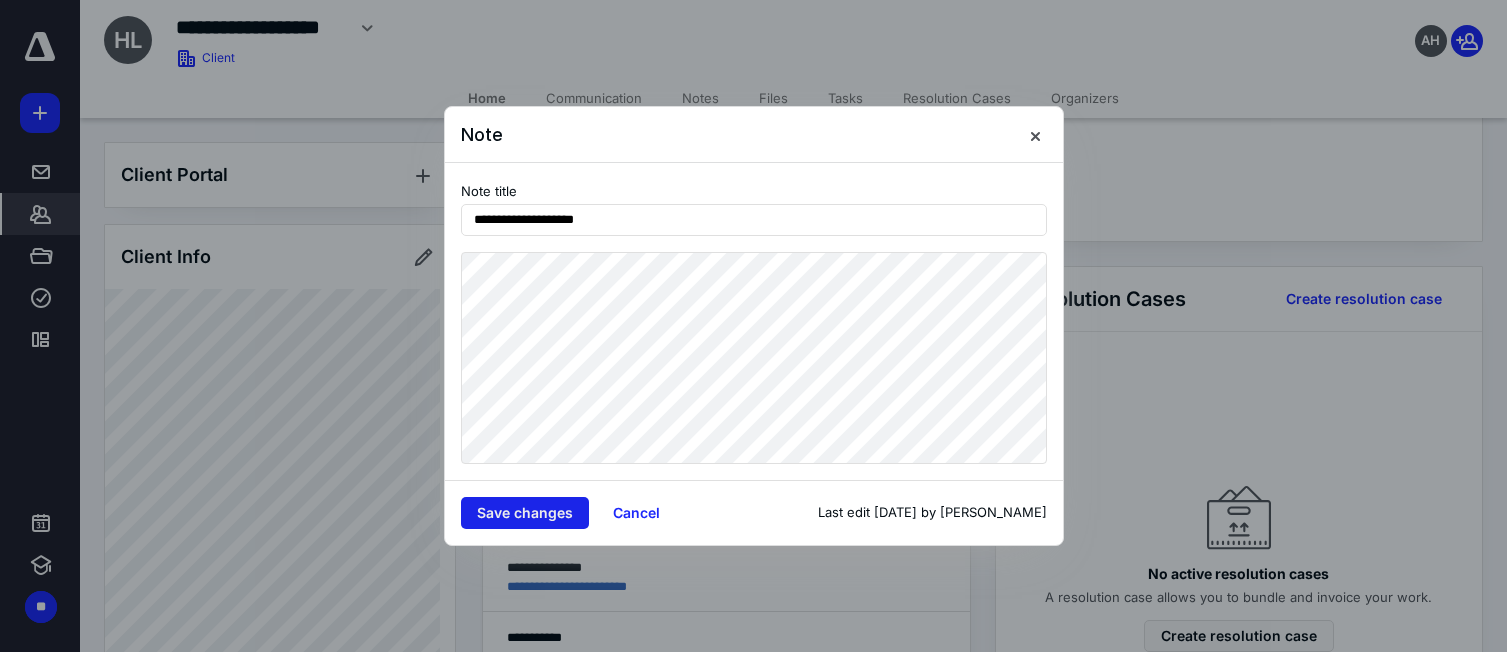 click on "Save changes" at bounding box center (525, 513) 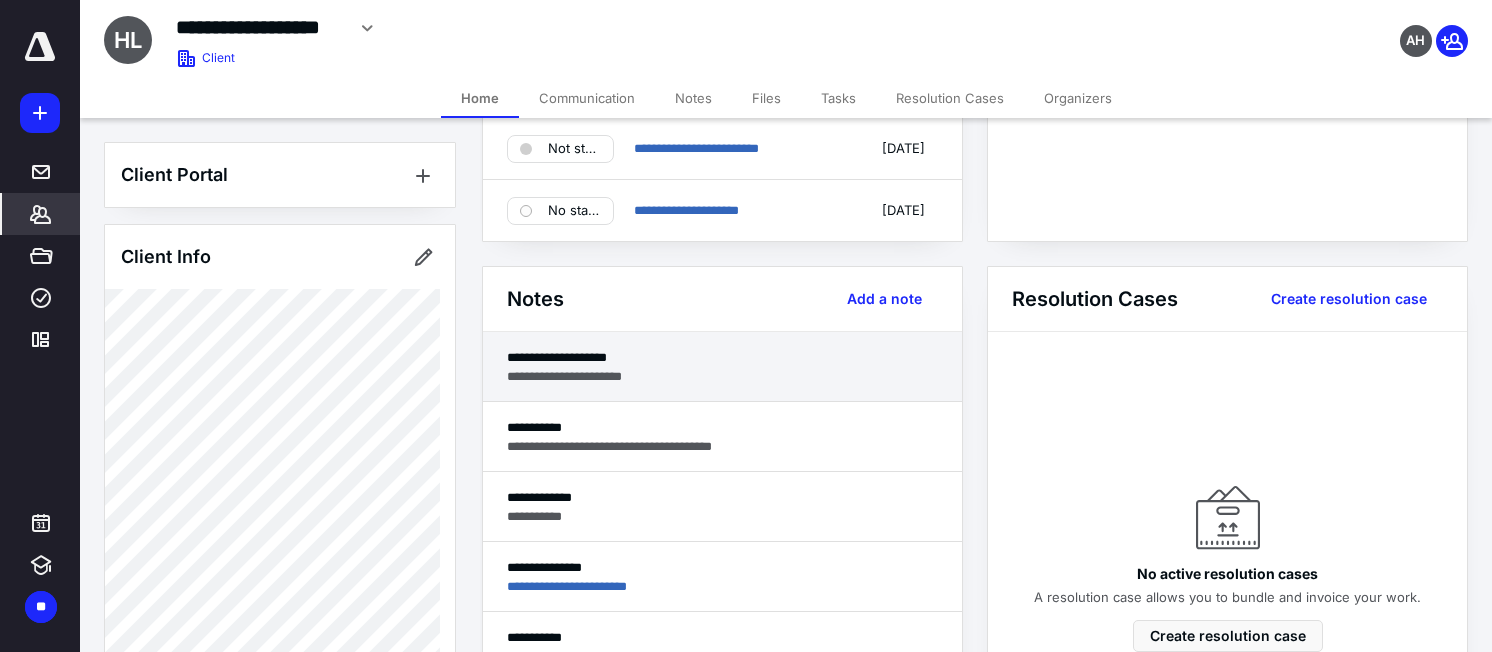 click on "**********" at bounding box center (722, 357) 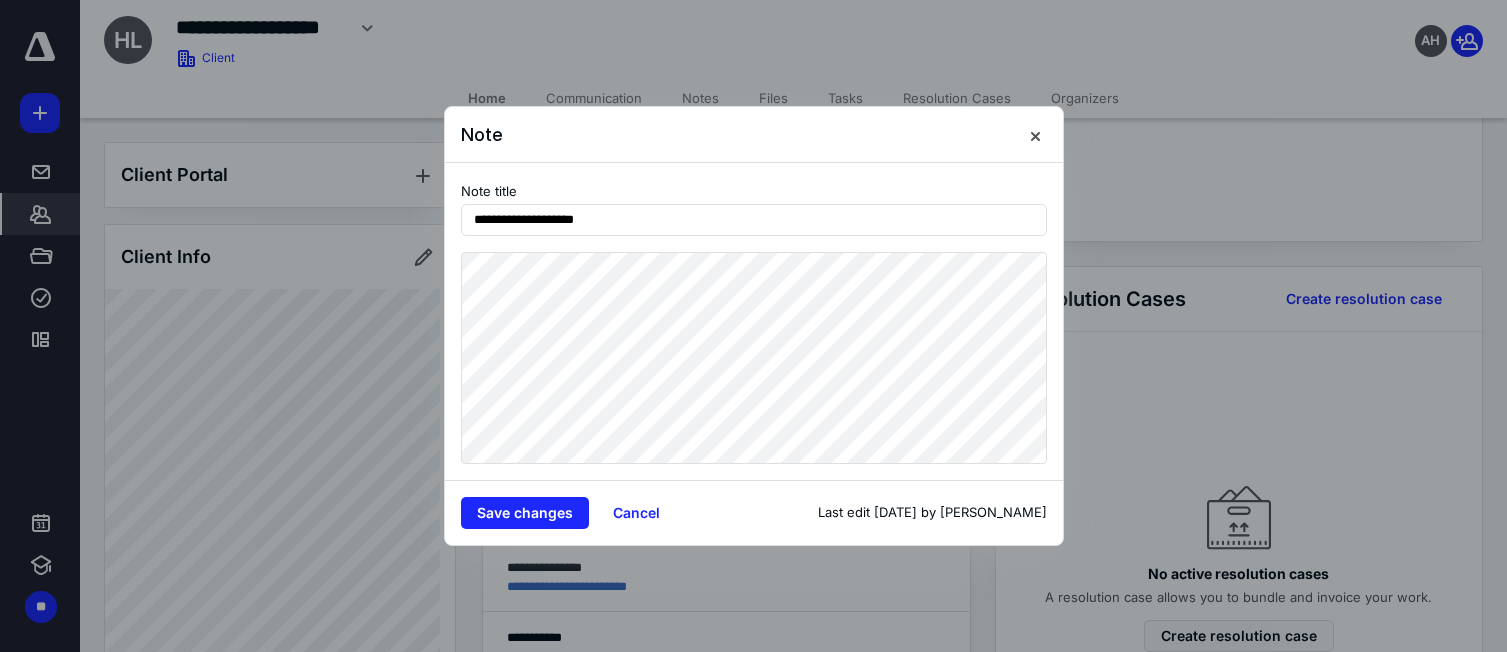 click on "**********" at bounding box center [754, 321] 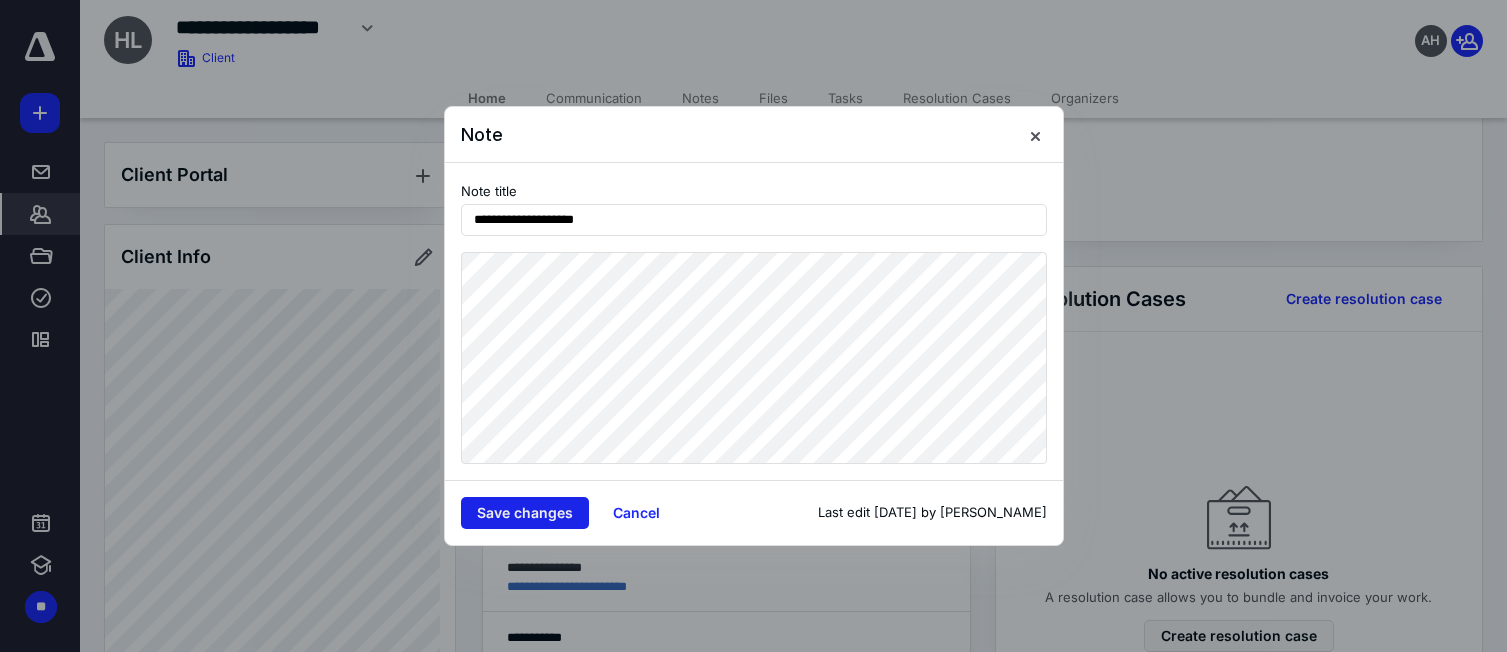 click on "Save changes" at bounding box center (525, 513) 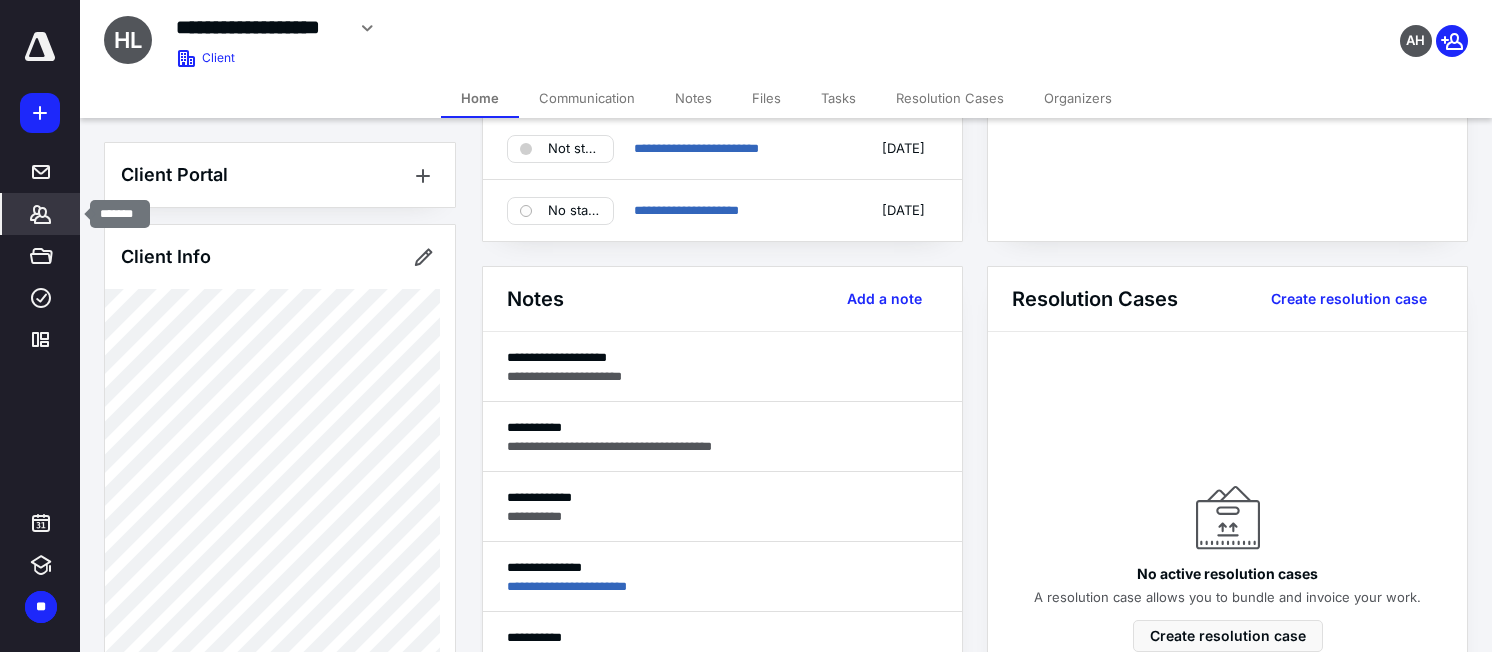 click 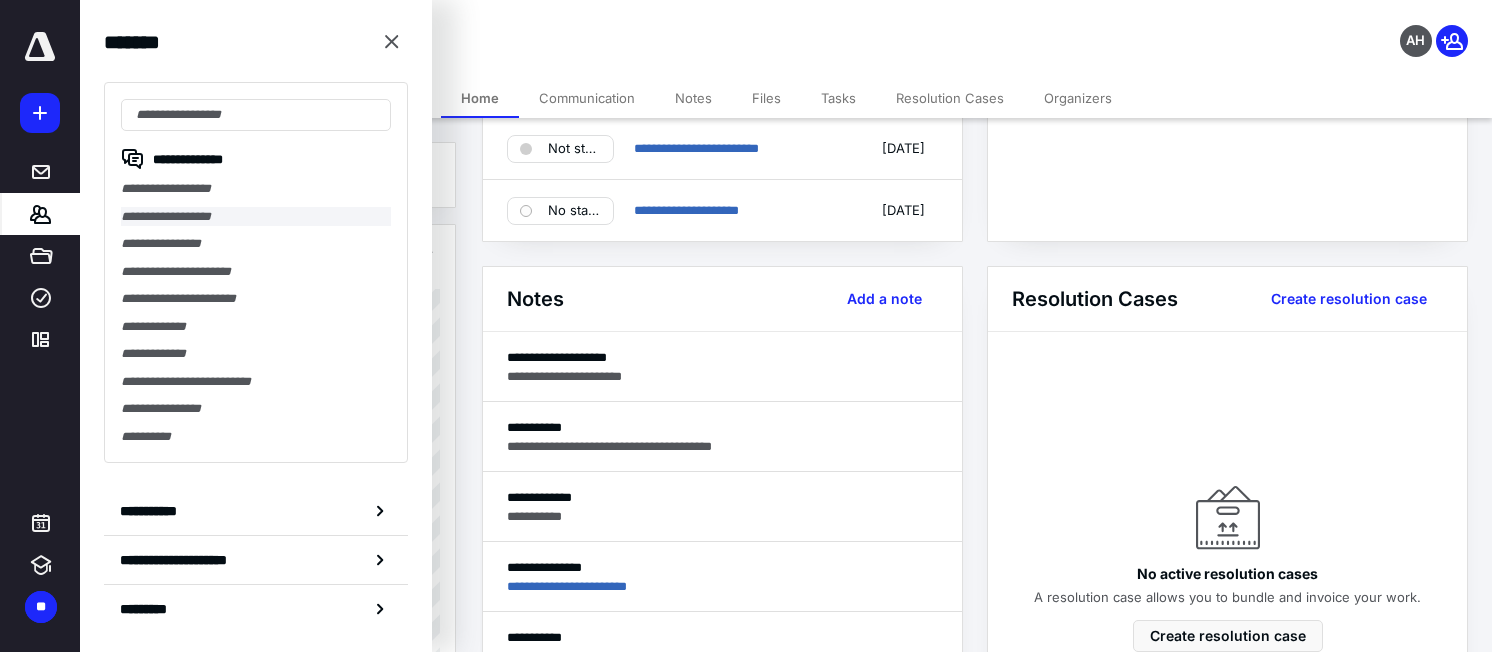 click on "**********" at bounding box center (256, 217) 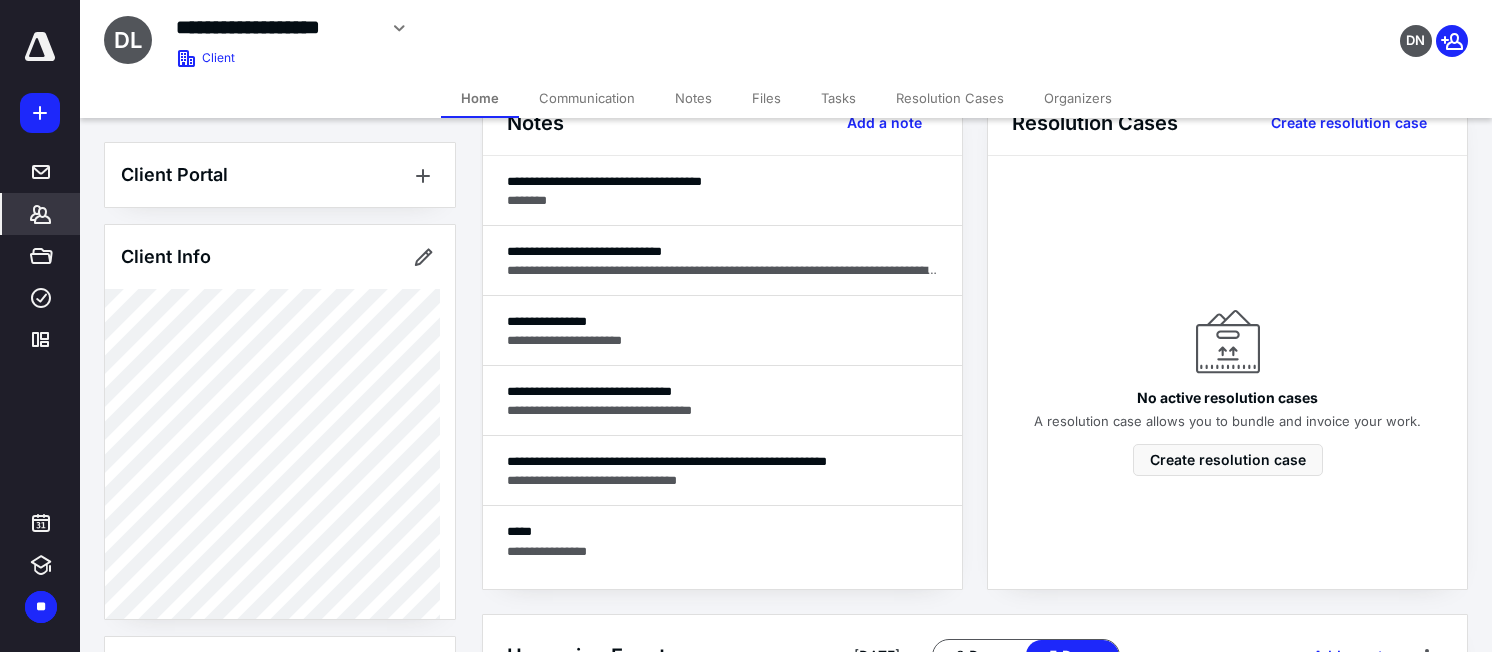 scroll, scrollTop: 298, scrollLeft: 0, axis: vertical 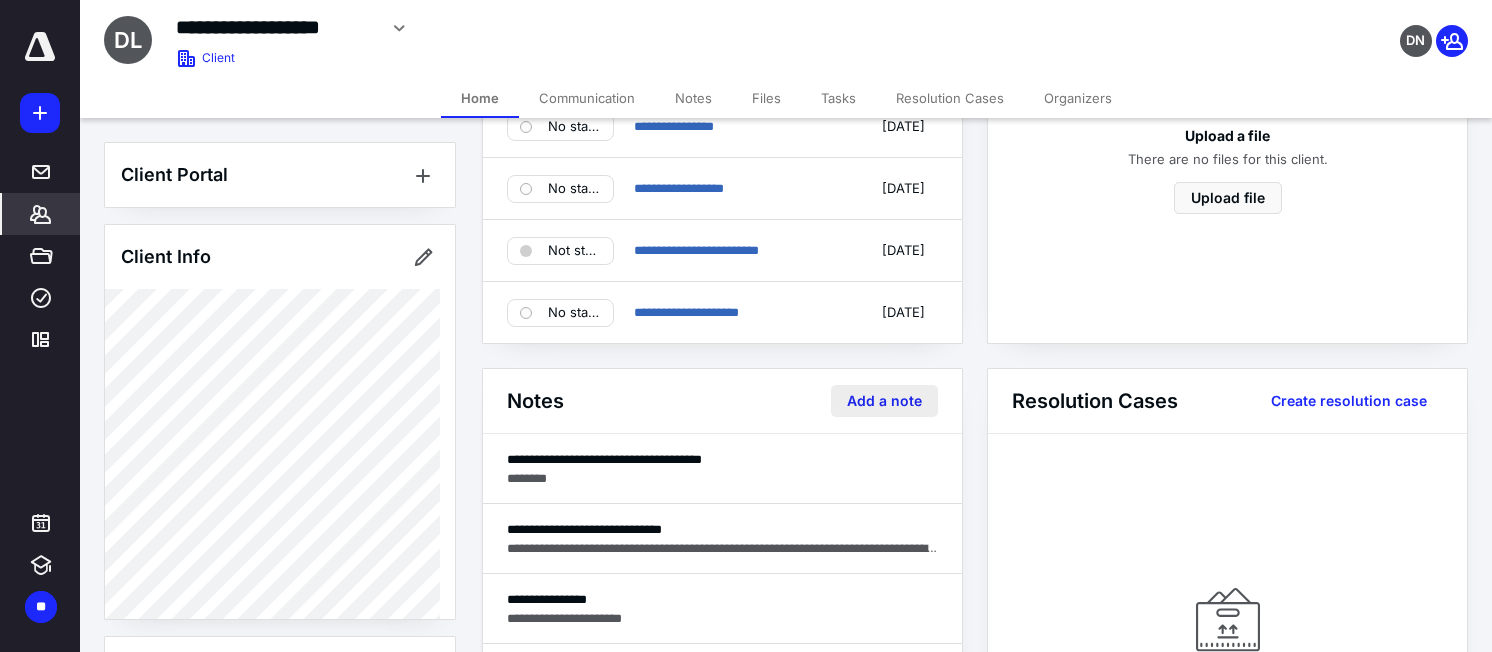 click on "Add a note" at bounding box center [884, 401] 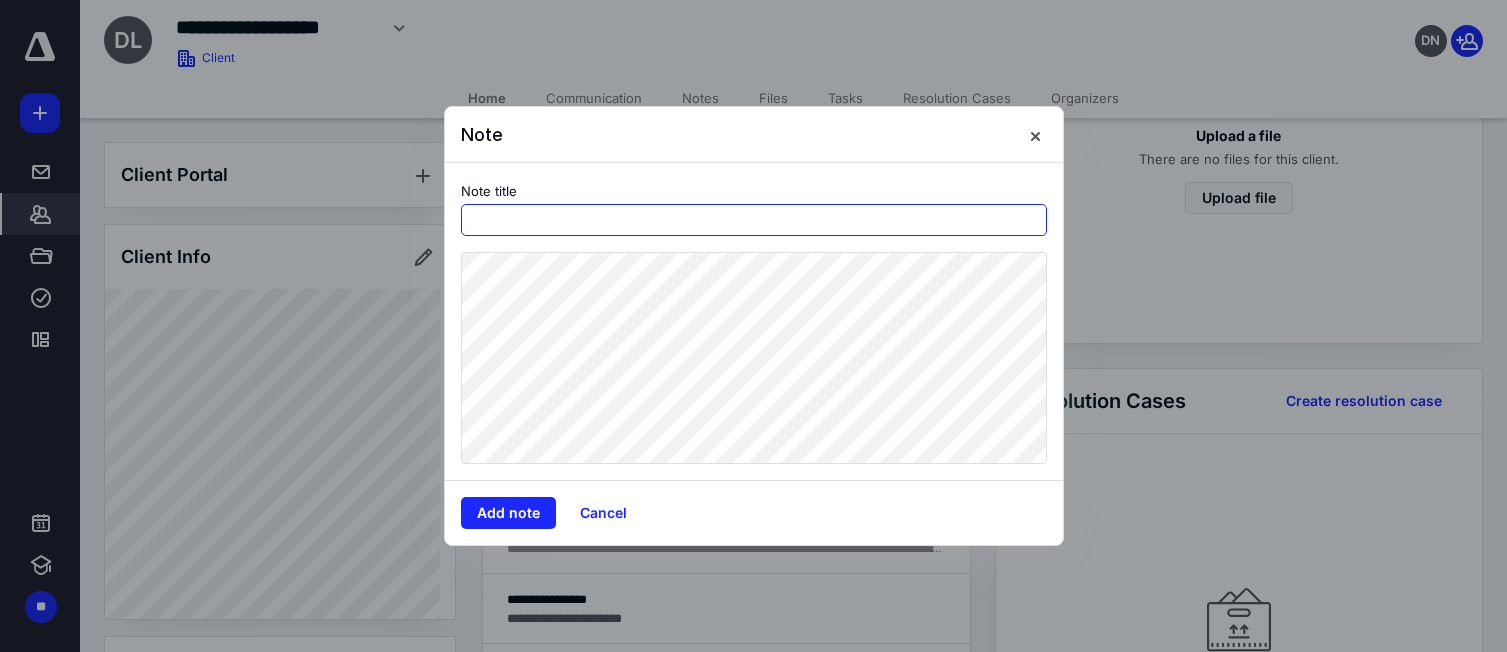 click at bounding box center (754, 220) 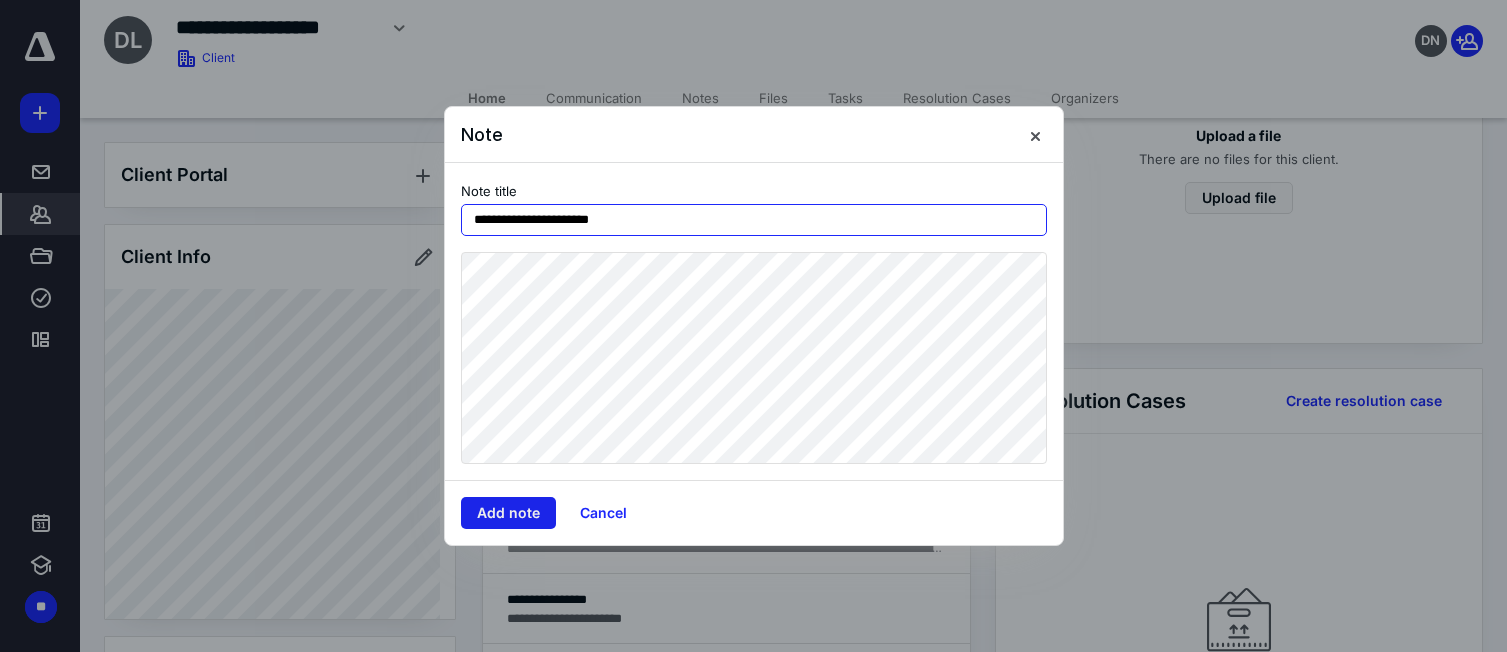 type on "**********" 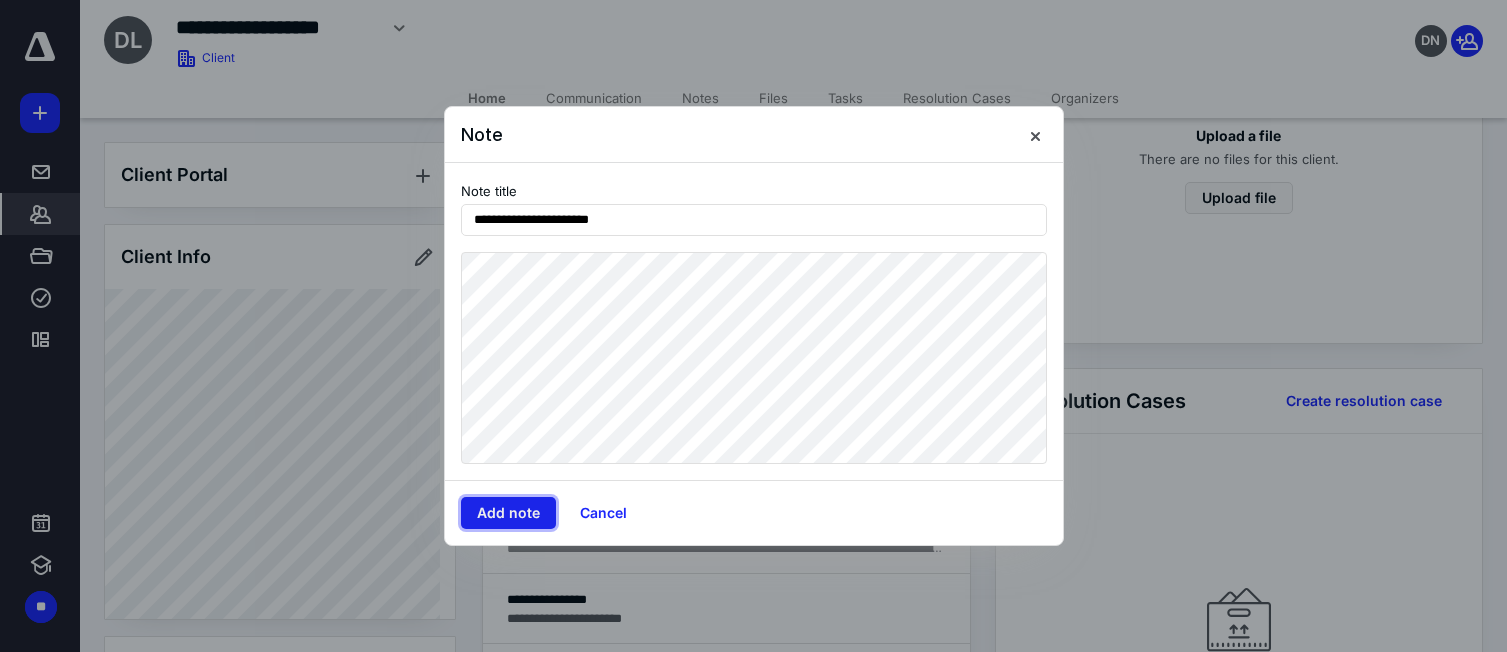 click on "Add note" at bounding box center (508, 513) 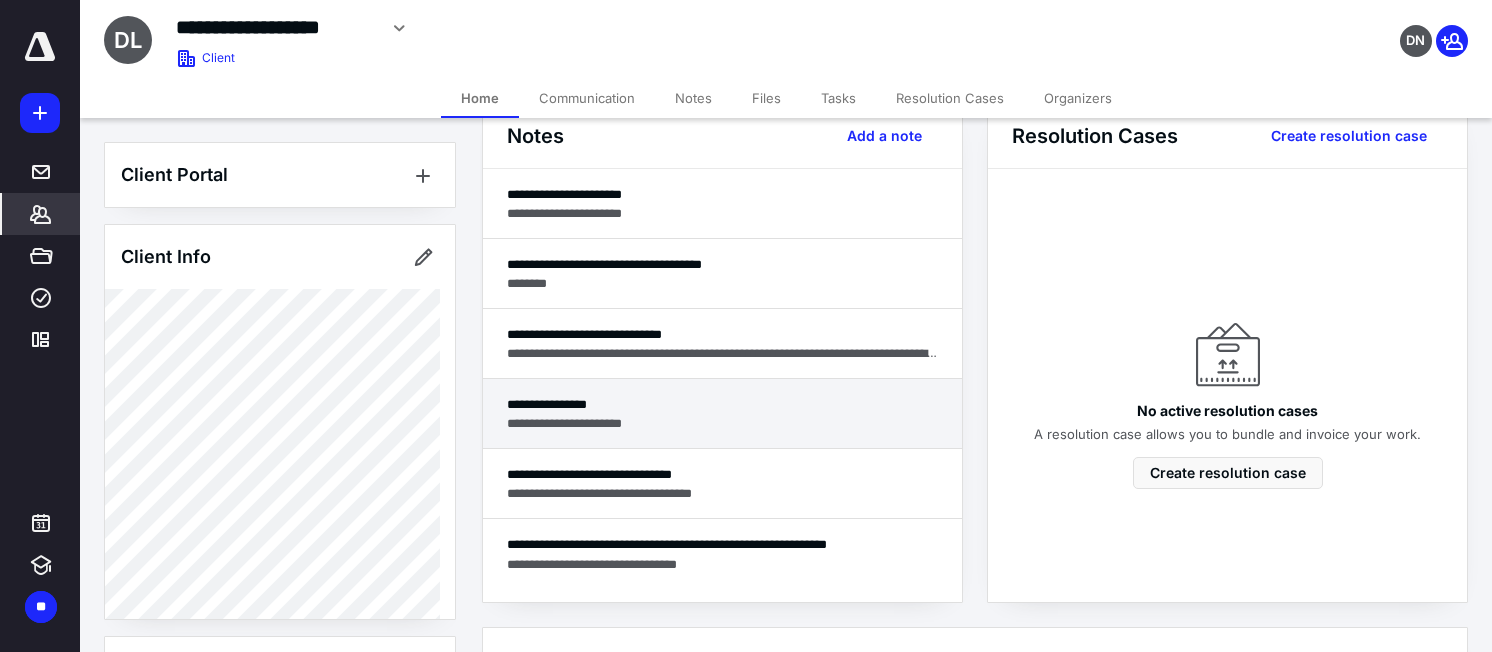 scroll, scrollTop: 598, scrollLeft: 0, axis: vertical 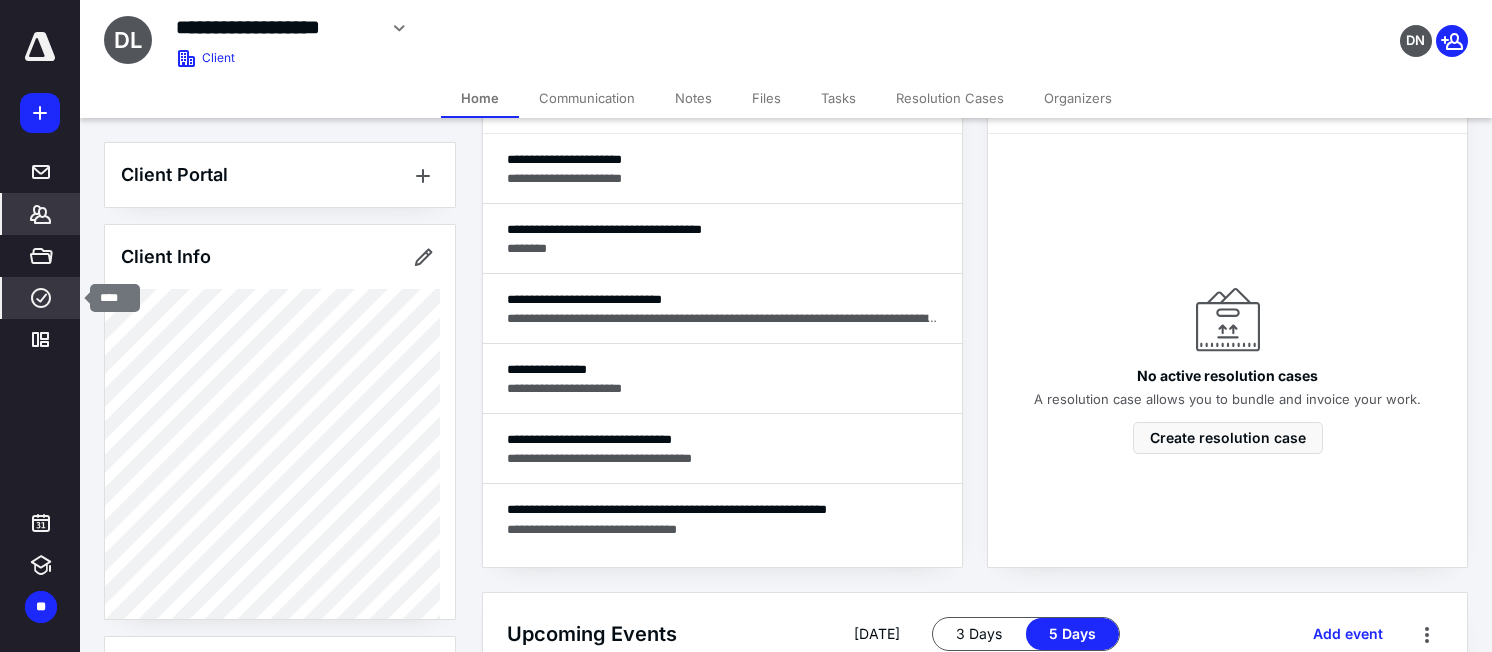 click 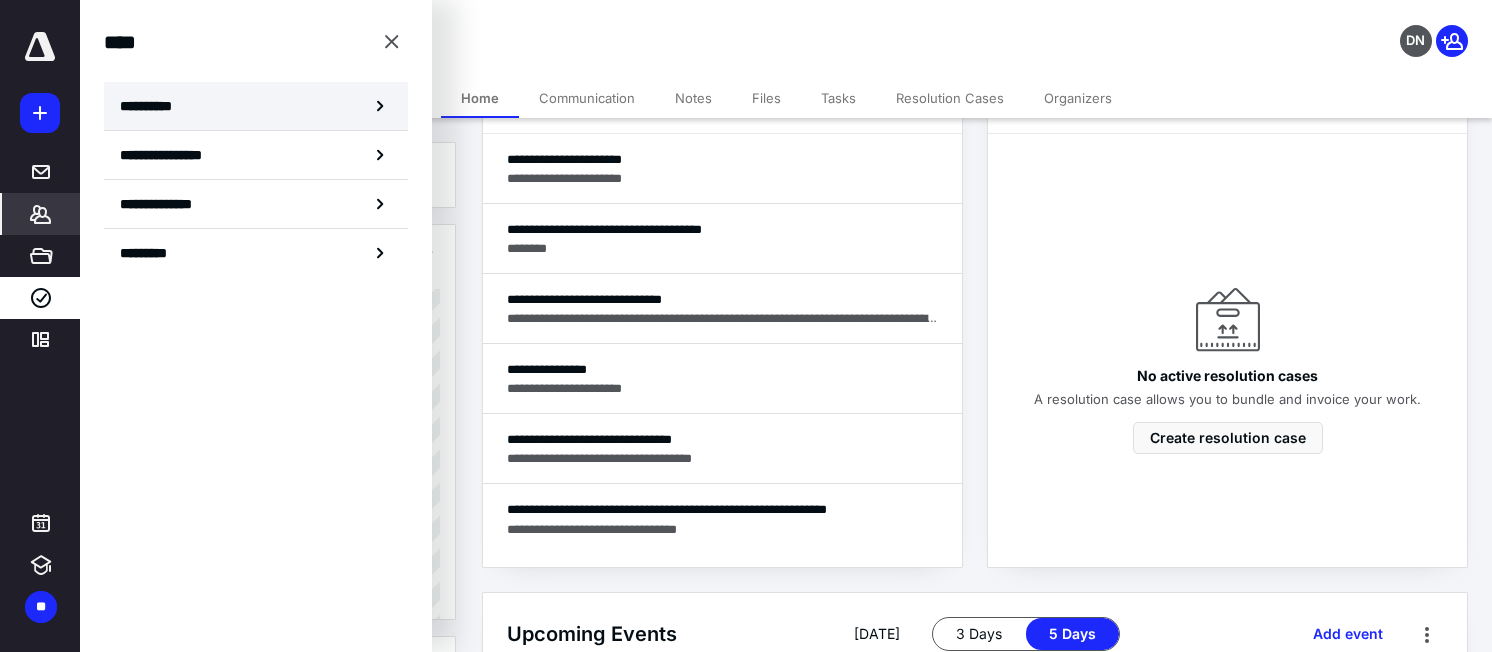 click on "**********" at bounding box center (256, 106) 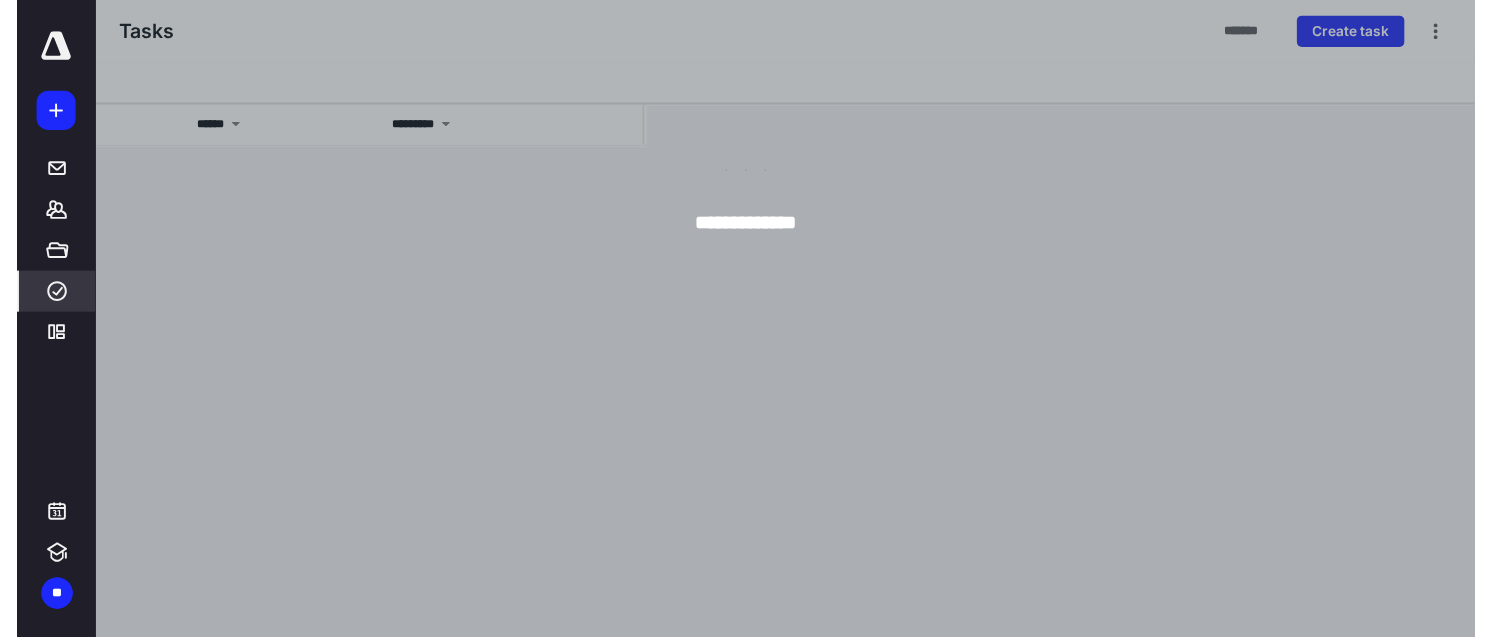 scroll, scrollTop: 0, scrollLeft: 0, axis: both 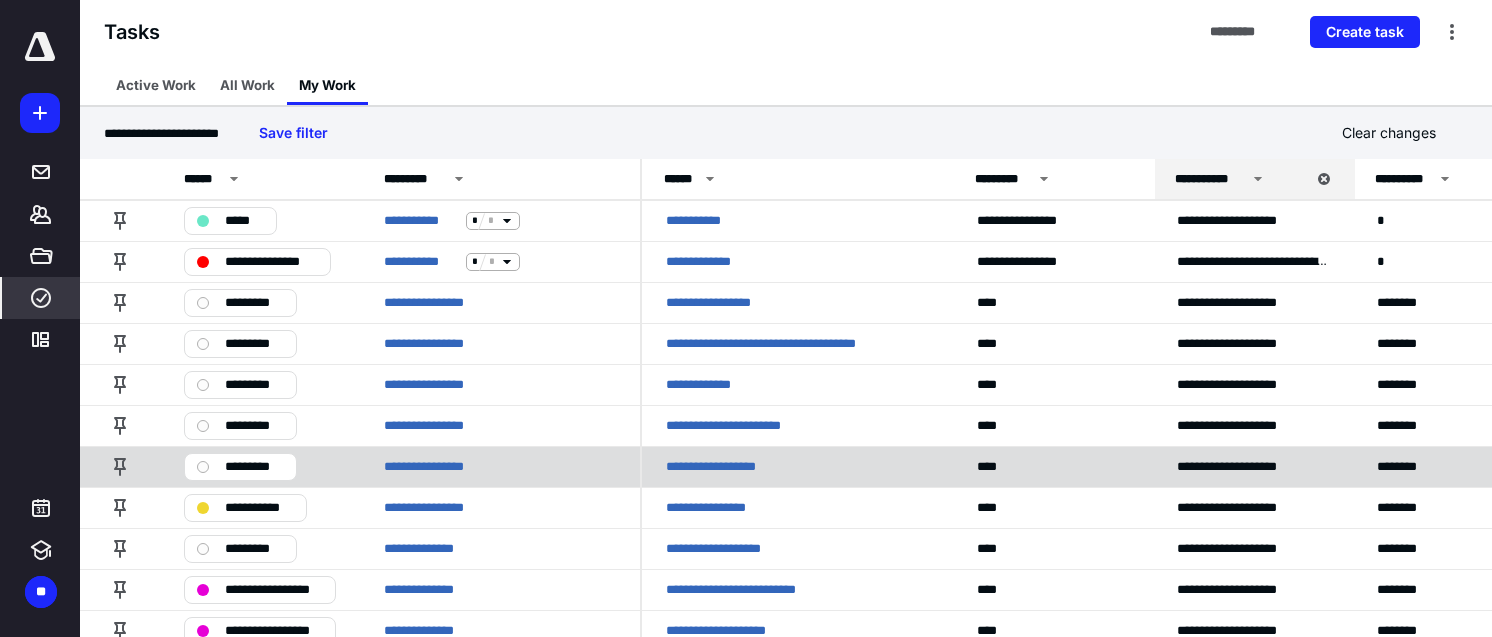 click on "*********" at bounding box center (254, 467) 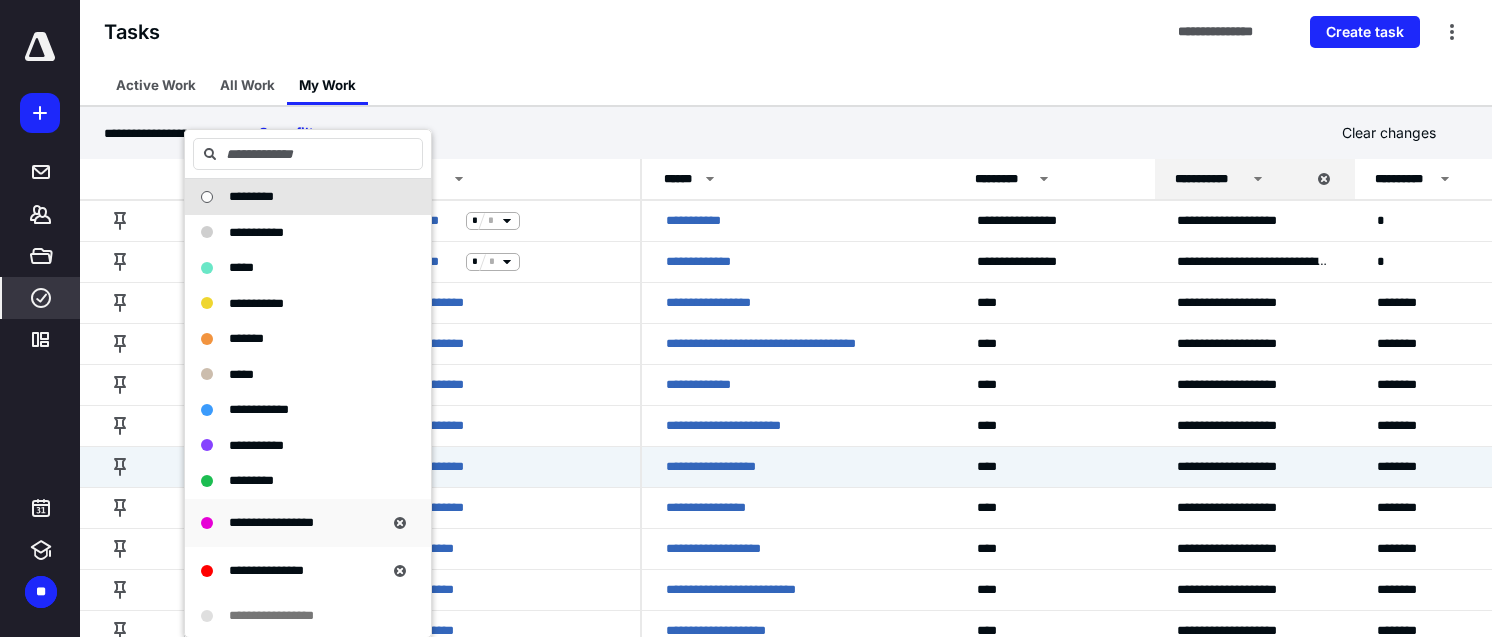 click on "**********" at bounding box center (271, 522) 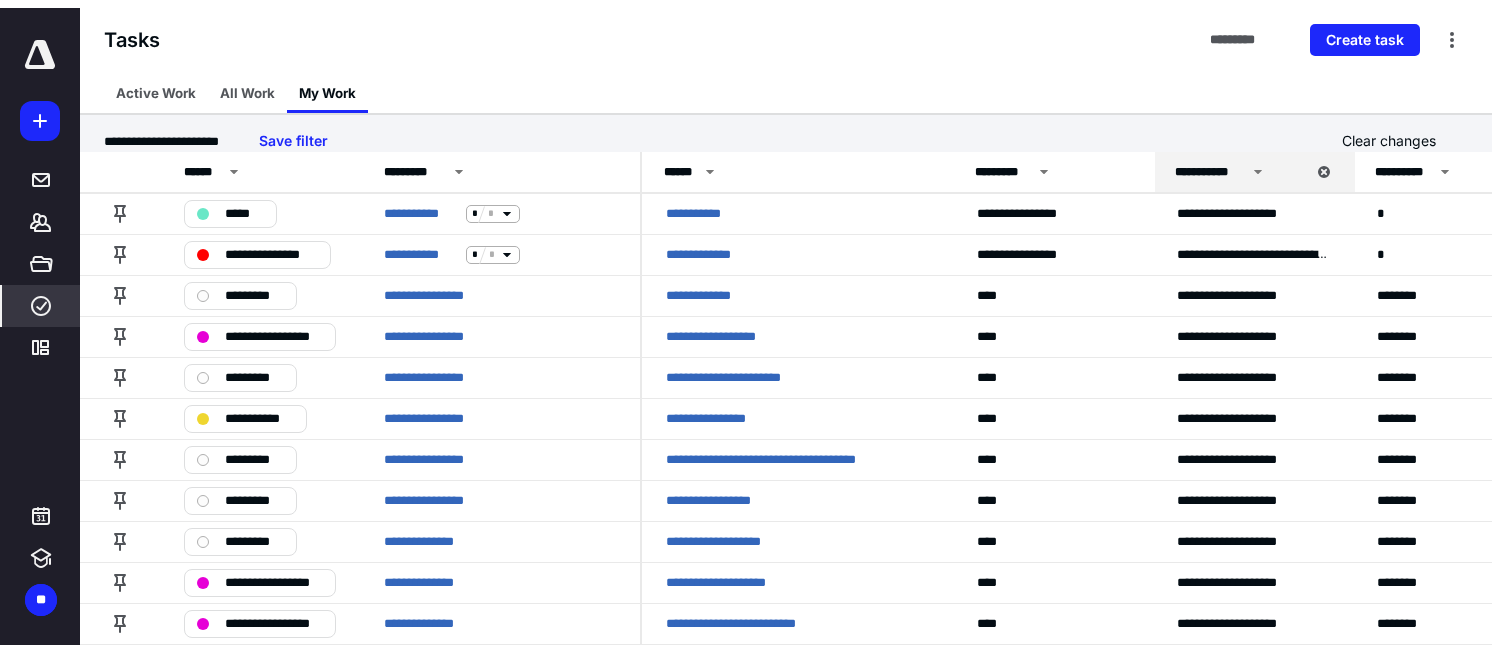 scroll, scrollTop: 0, scrollLeft: 0, axis: both 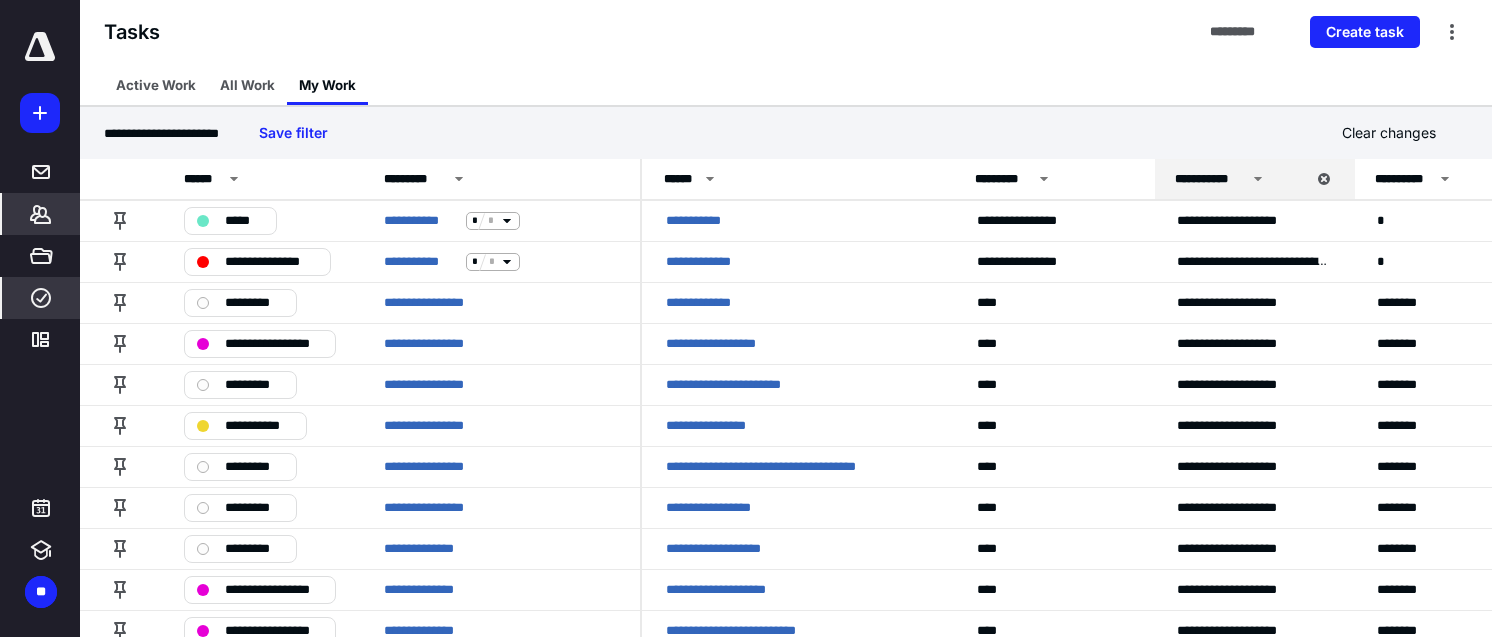 click 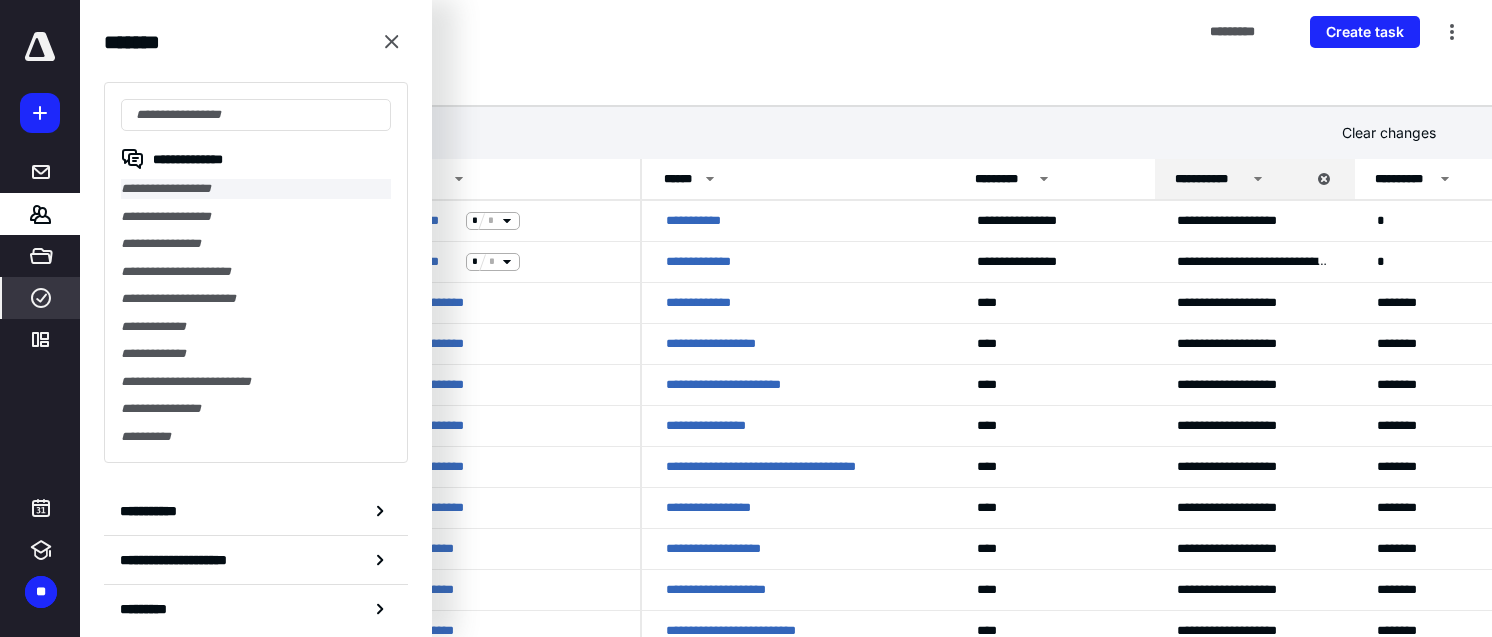 click on "**********" at bounding box center (256, 189) 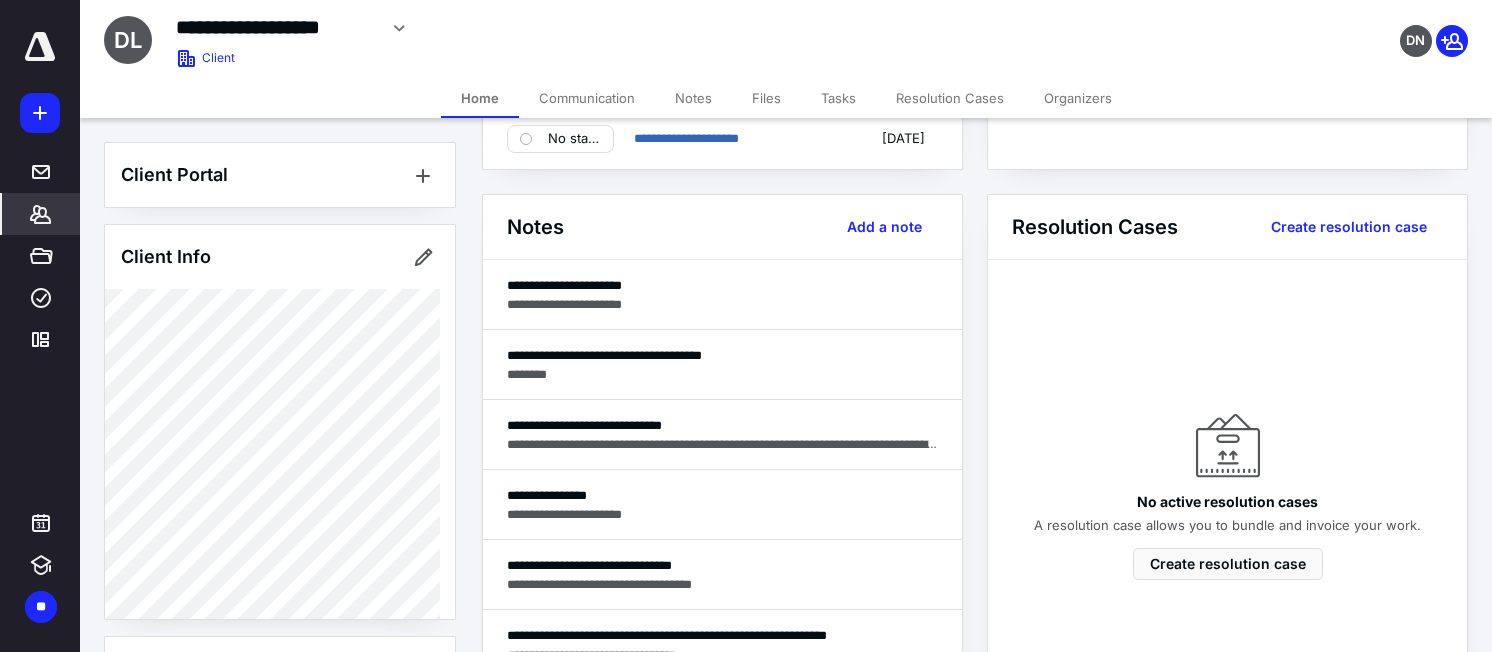 scroll, scrollTop: 500, scrollLeft: 0, axis: vertical 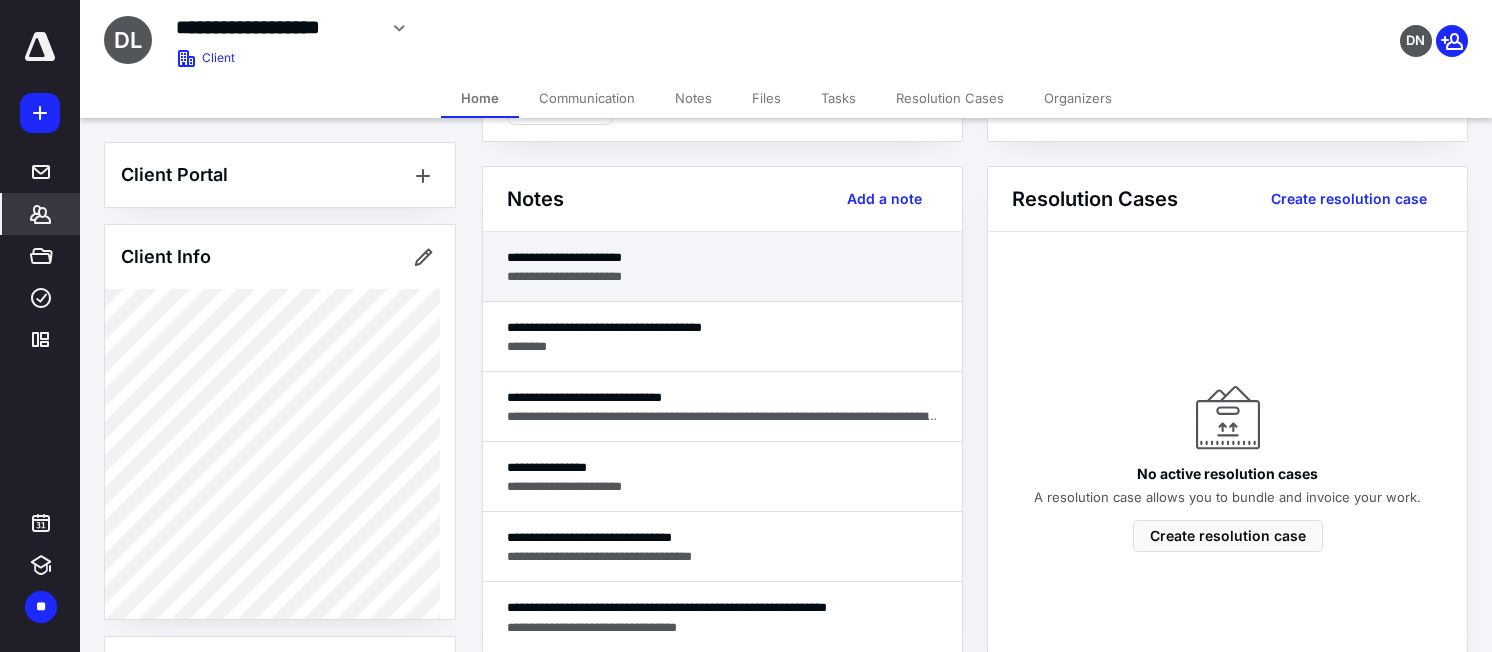 click on "**********" at bounding box center (722, 276) 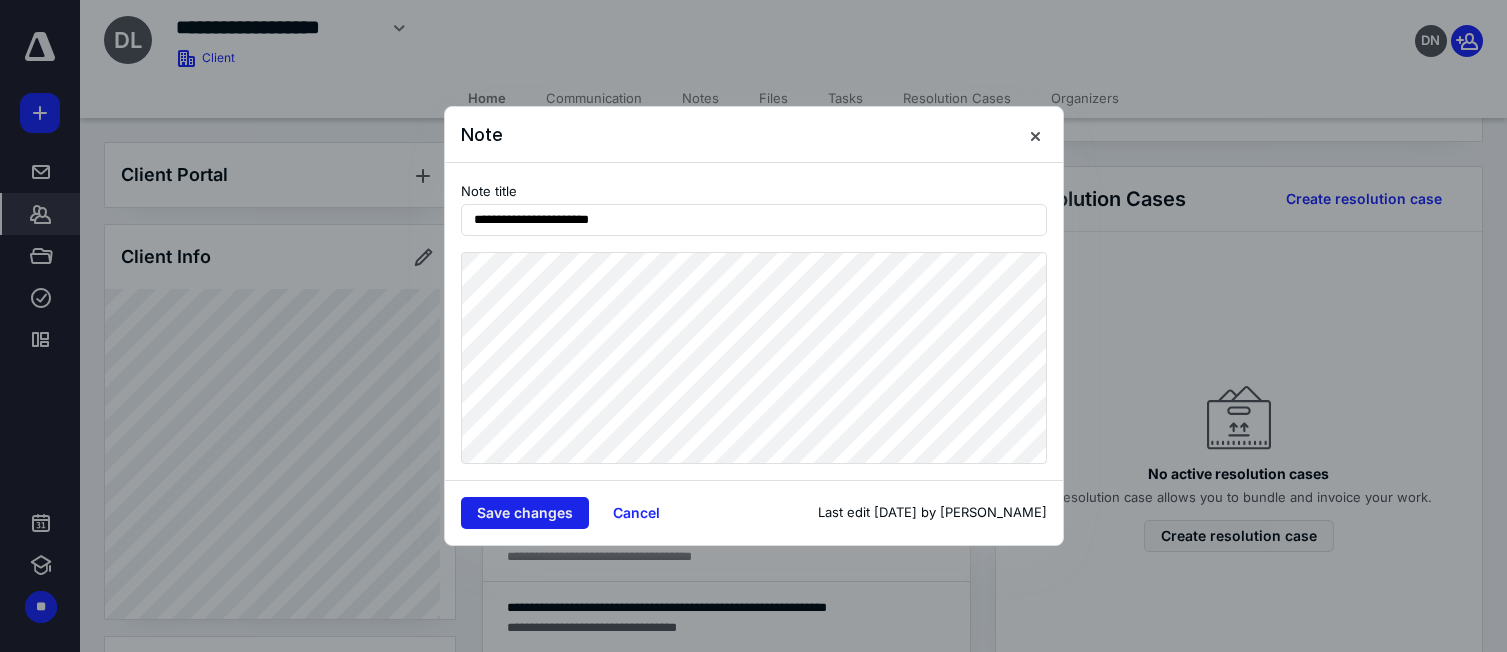 click on "Save changes" at bounding box center (525, 513) 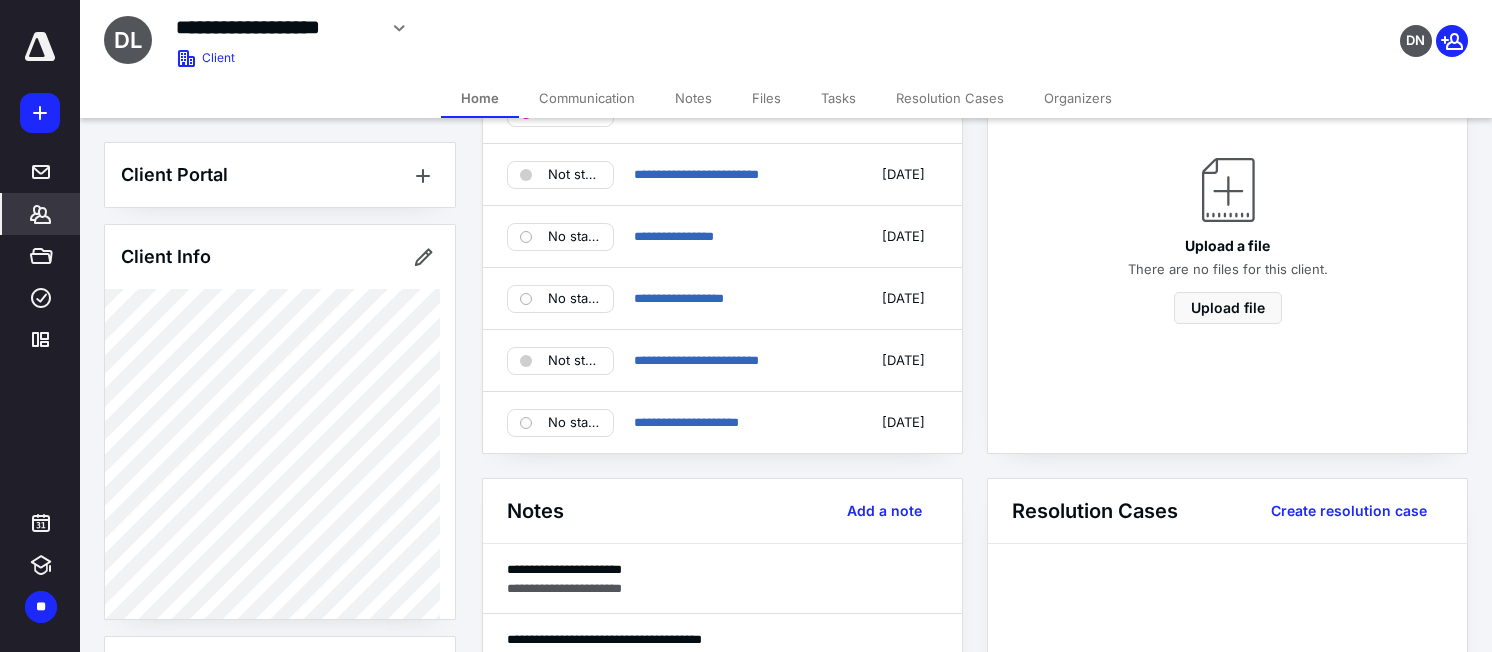scroll, scrollTop: 0, scrollLeft: 0, axis: both 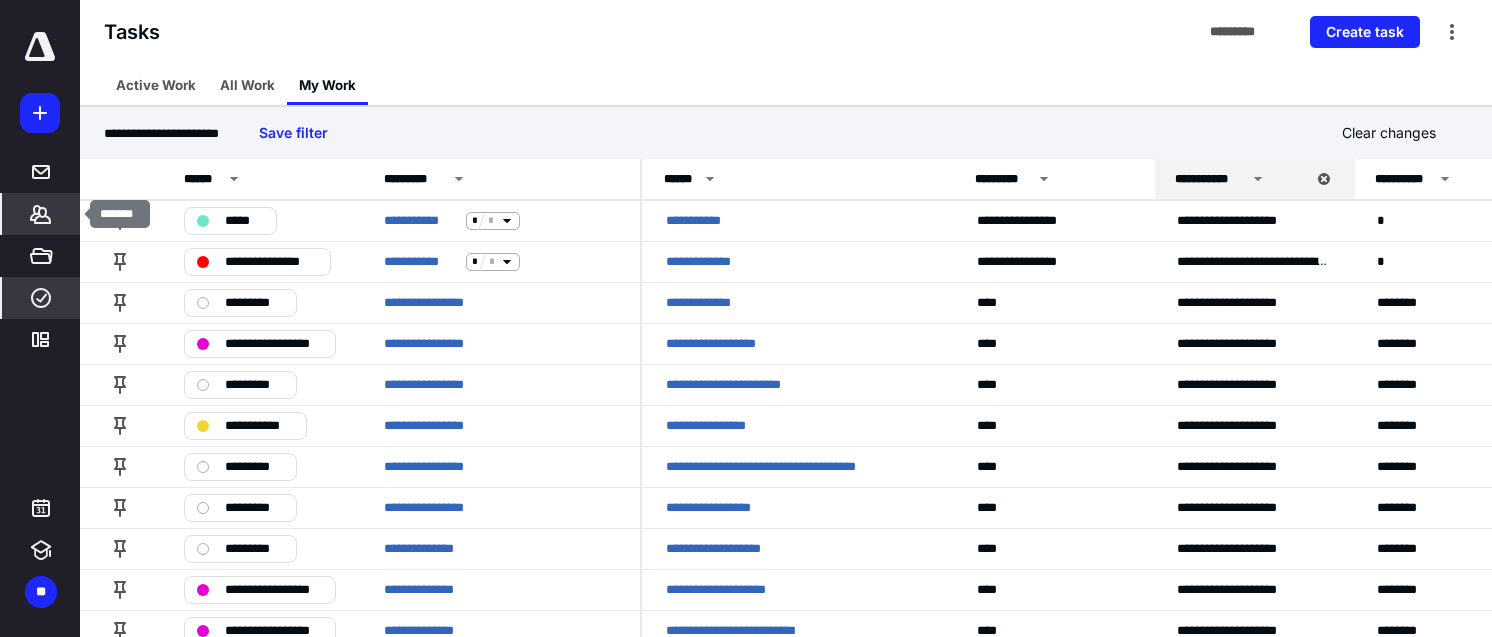 click 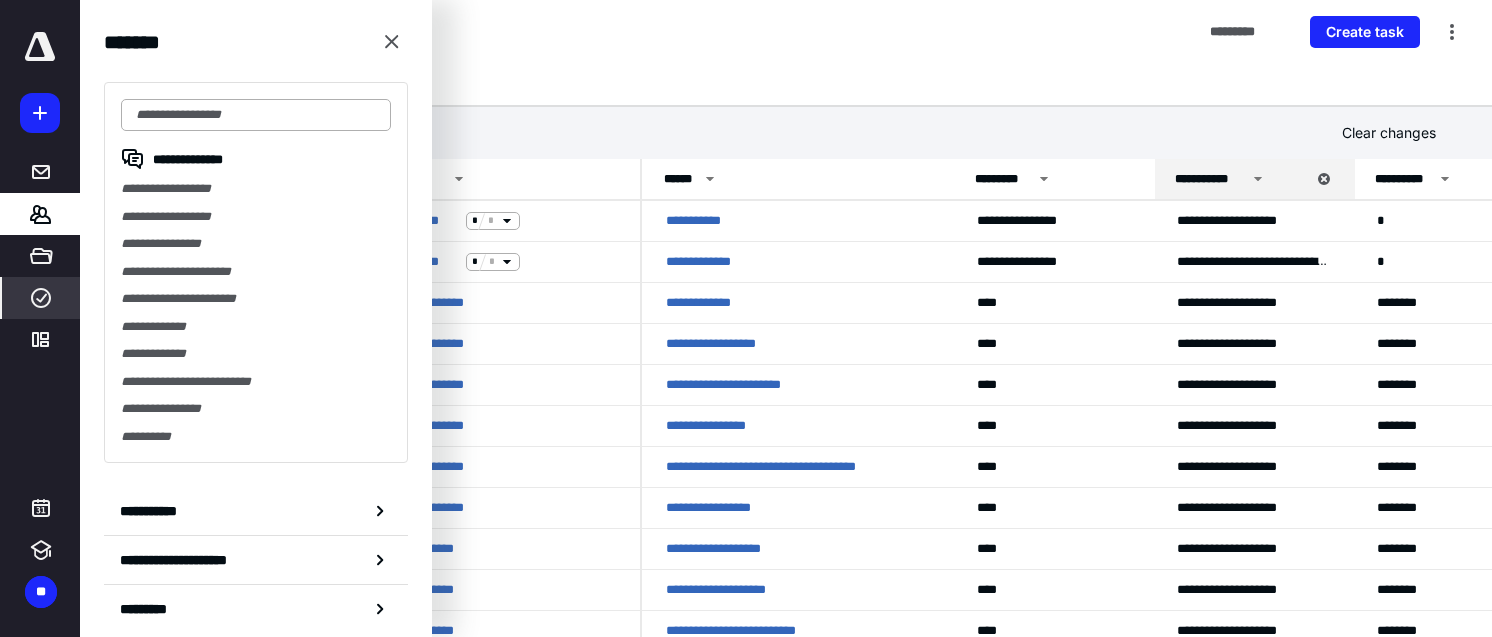 click at bounding box center [256, 115] 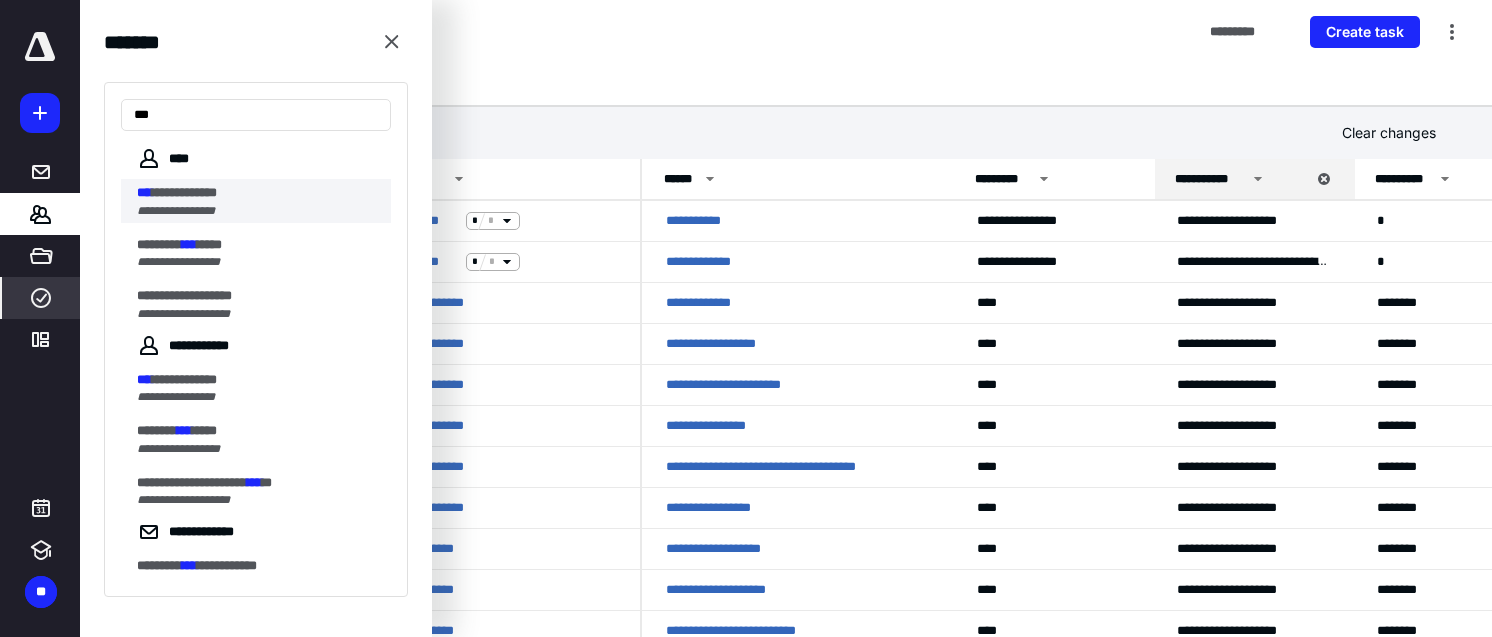 type on "***" 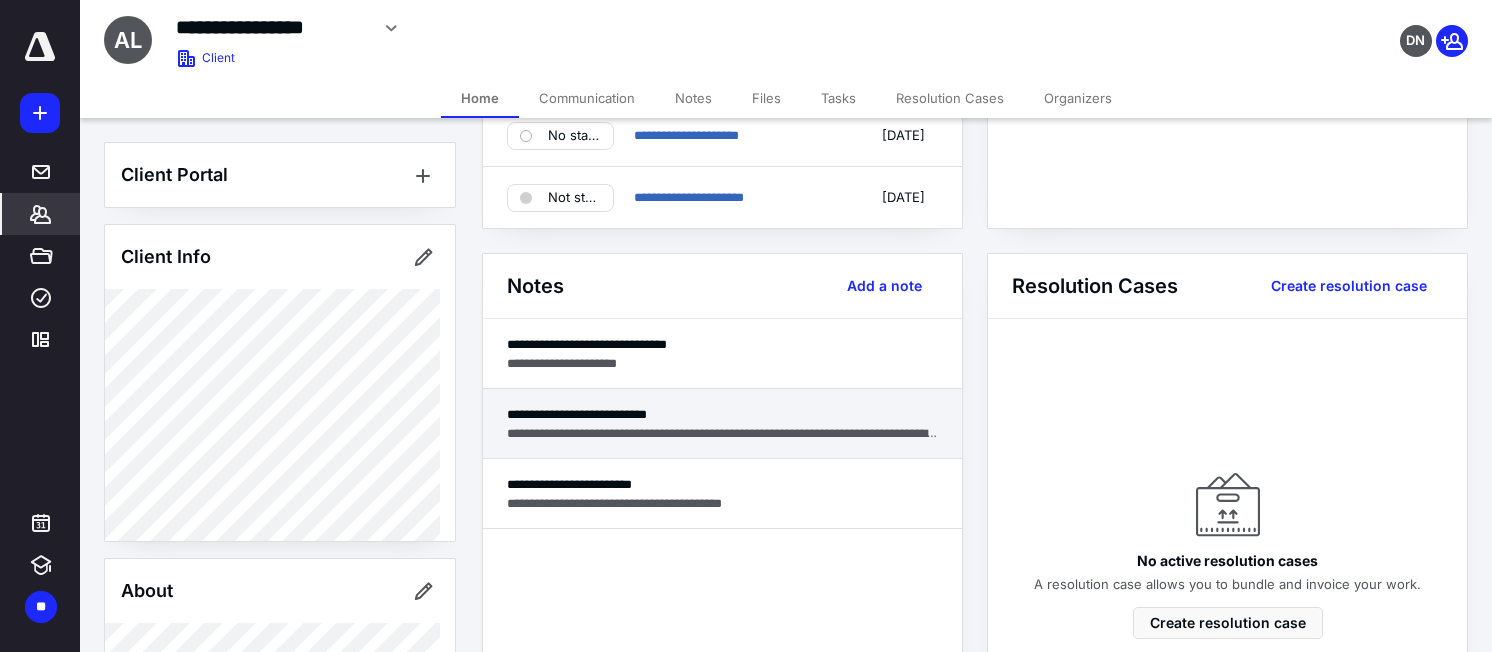 scroll, scrollTop: 500, scrollLeft: 0, axis: vertical 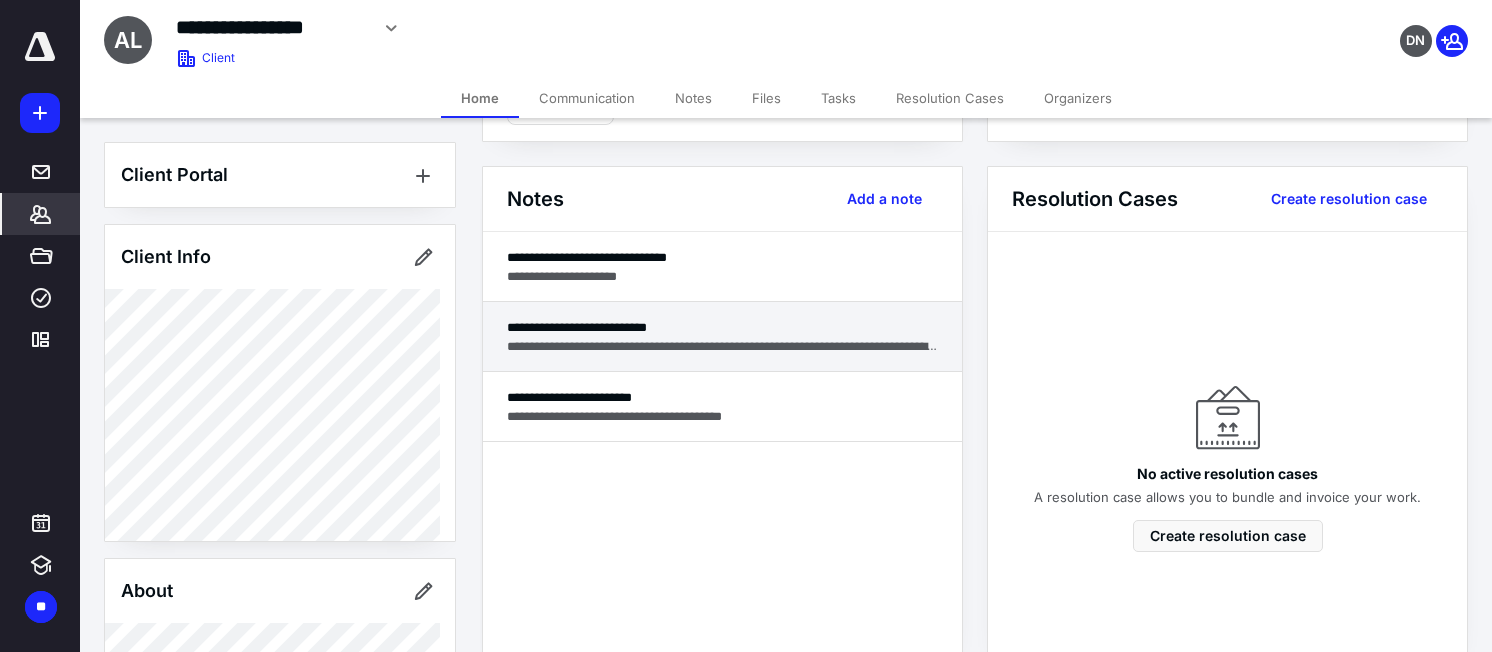 click on "**********" at bounding box center (722, 327) 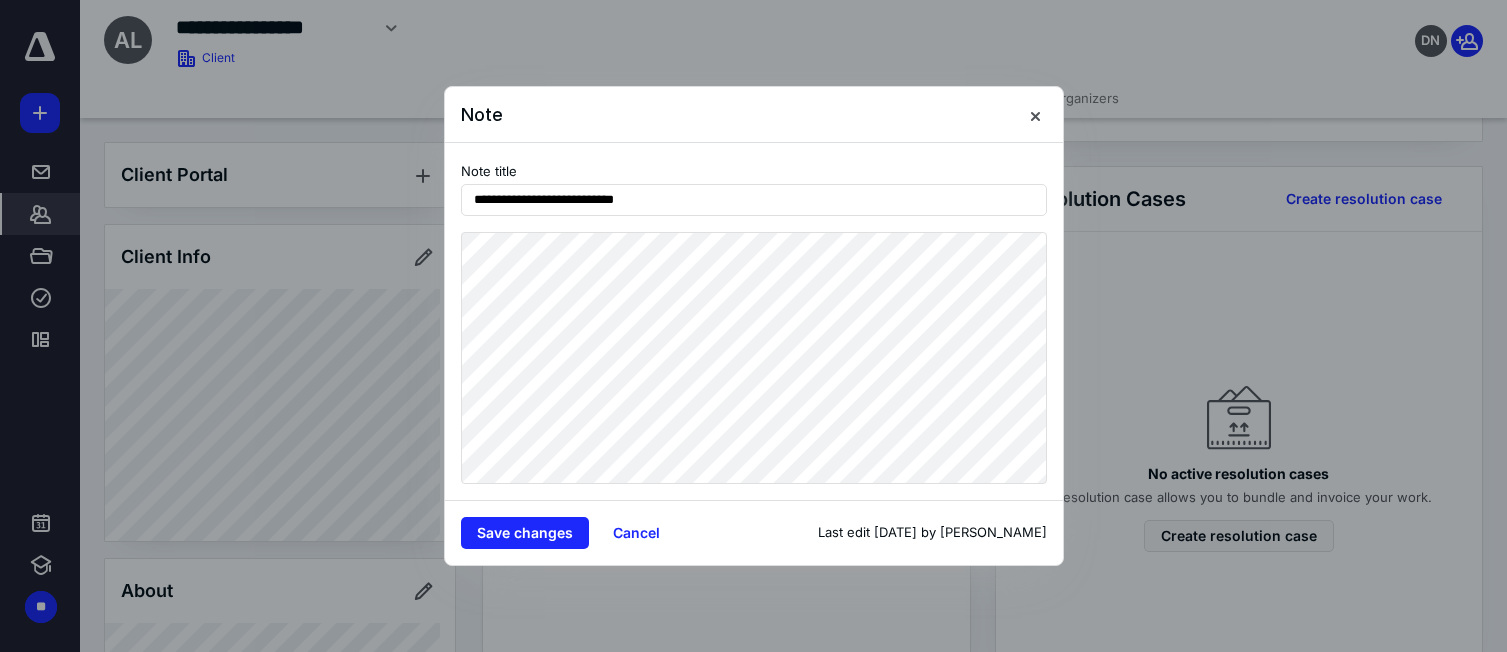 click on "**********" at bounding box center (753, 326) 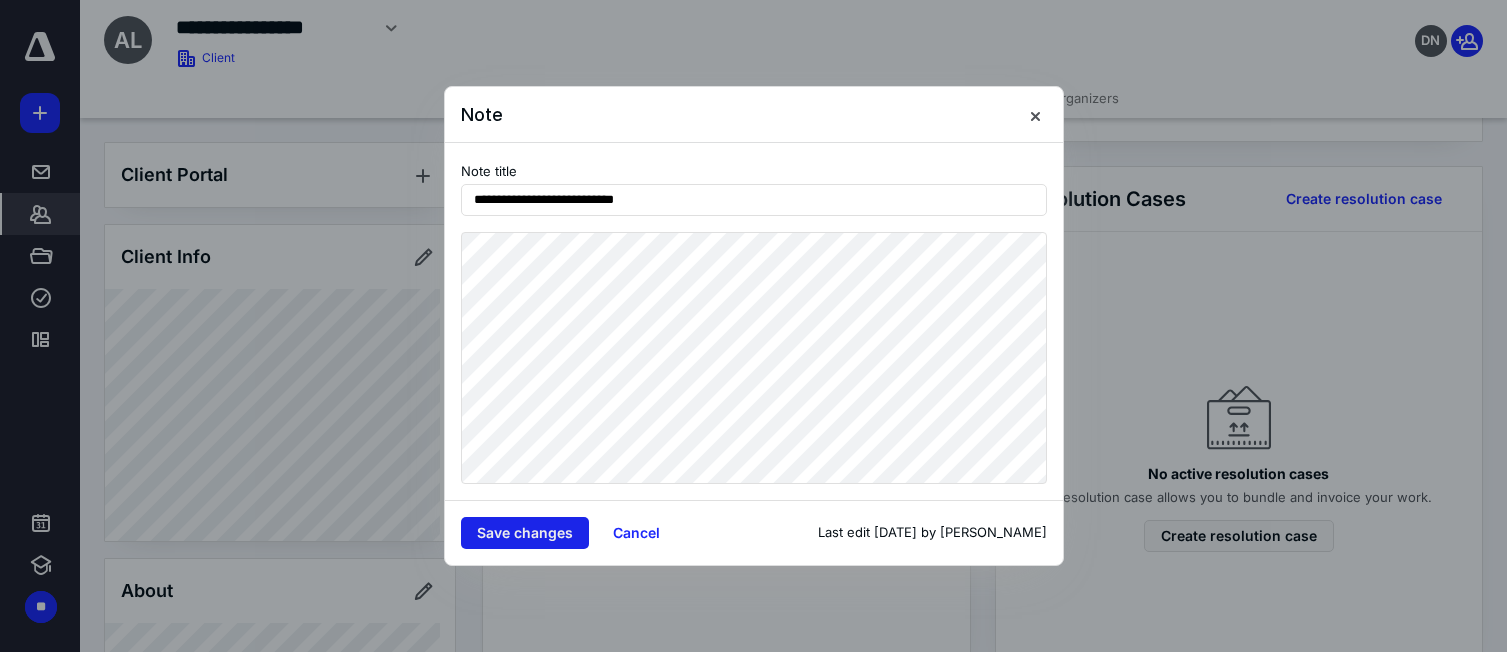 click on "Save changes" at bounding box center (525, 533) 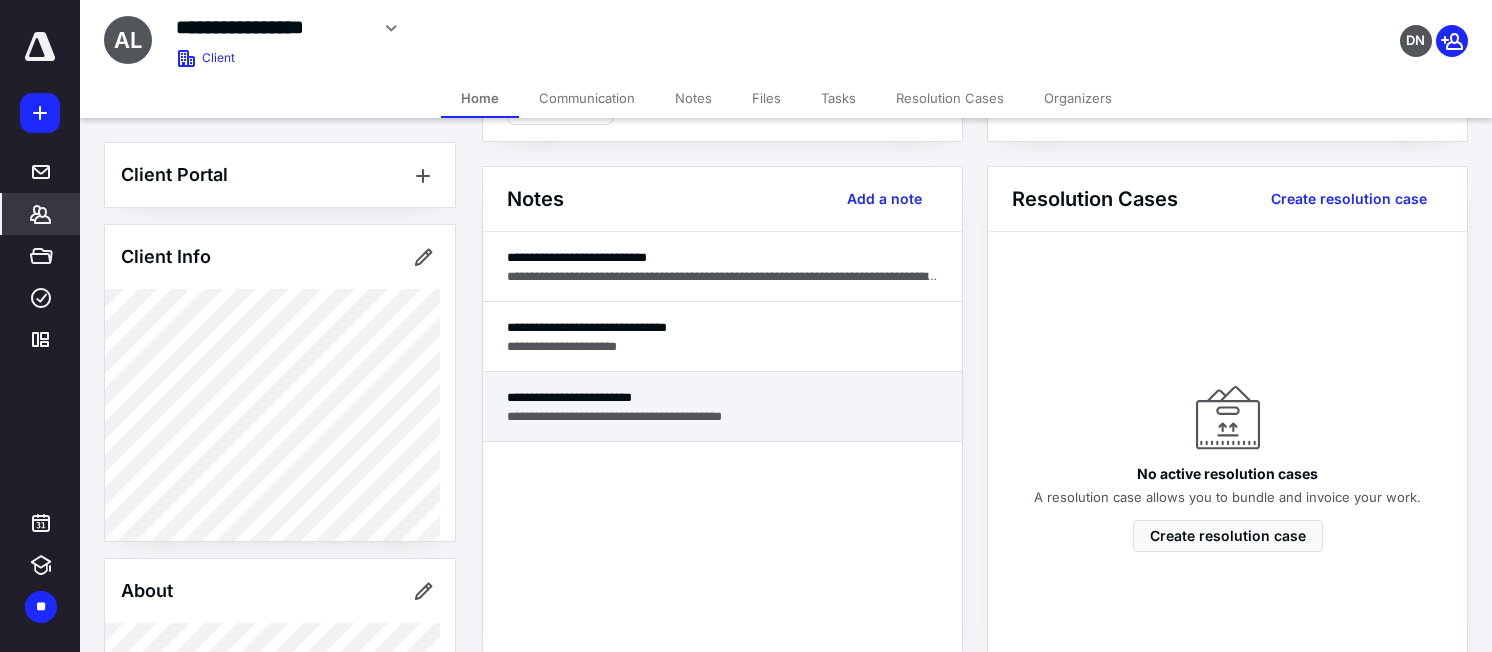 click on "**********" at bounding box center [722, 416] 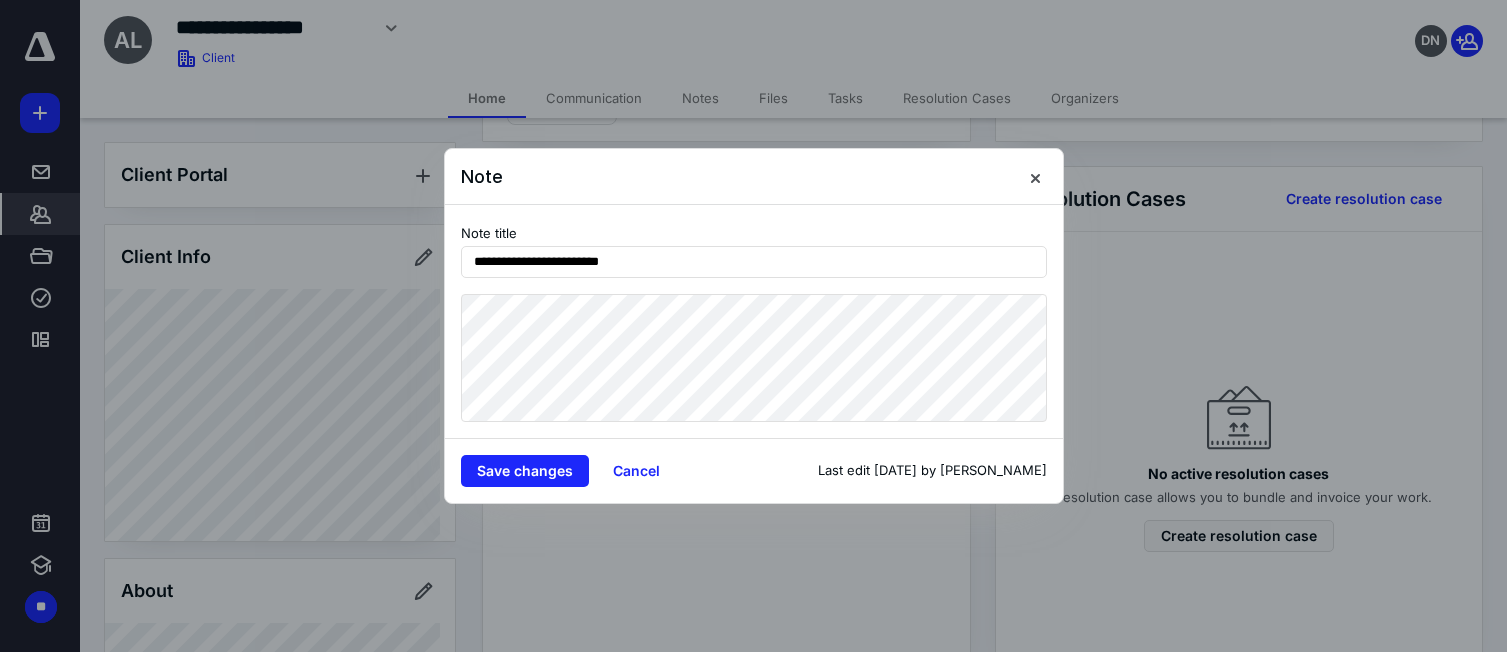 click on "**********" at bounding box center [754, 321] 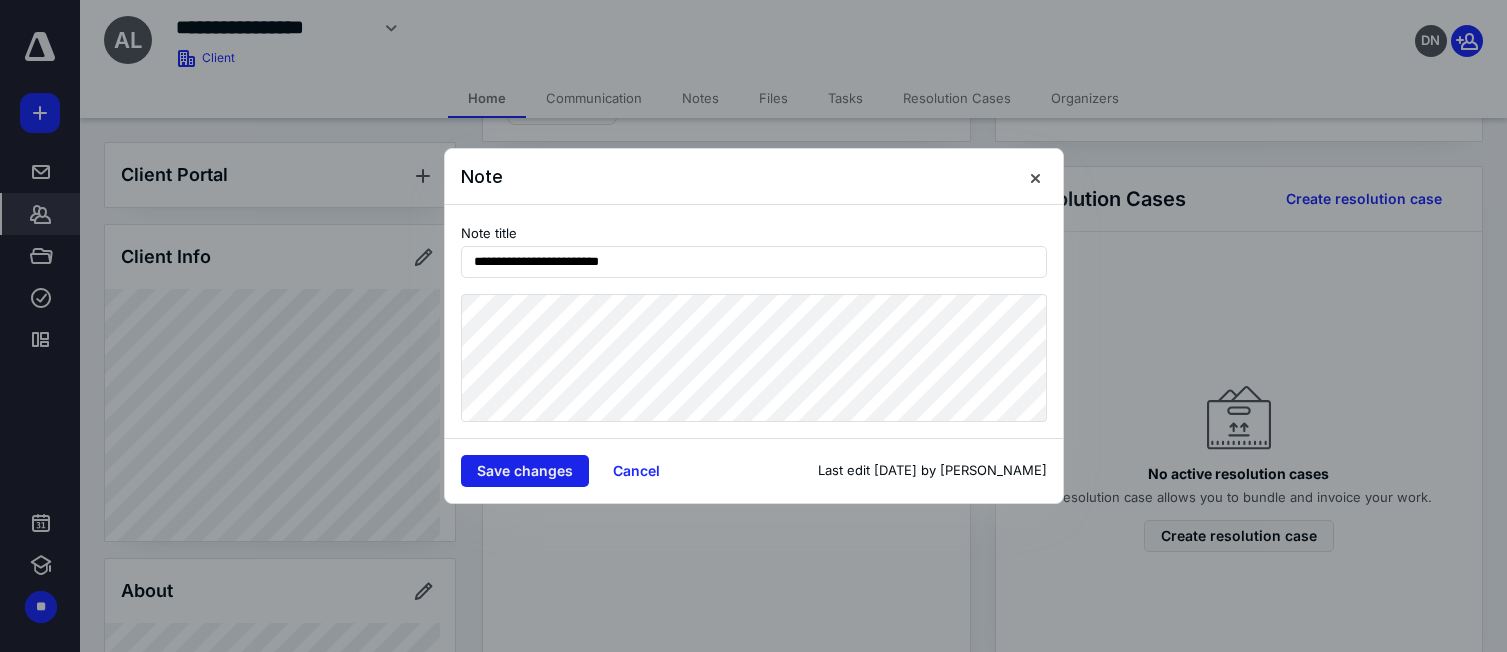 click on "Save changes" at bounding box center (525, 471) 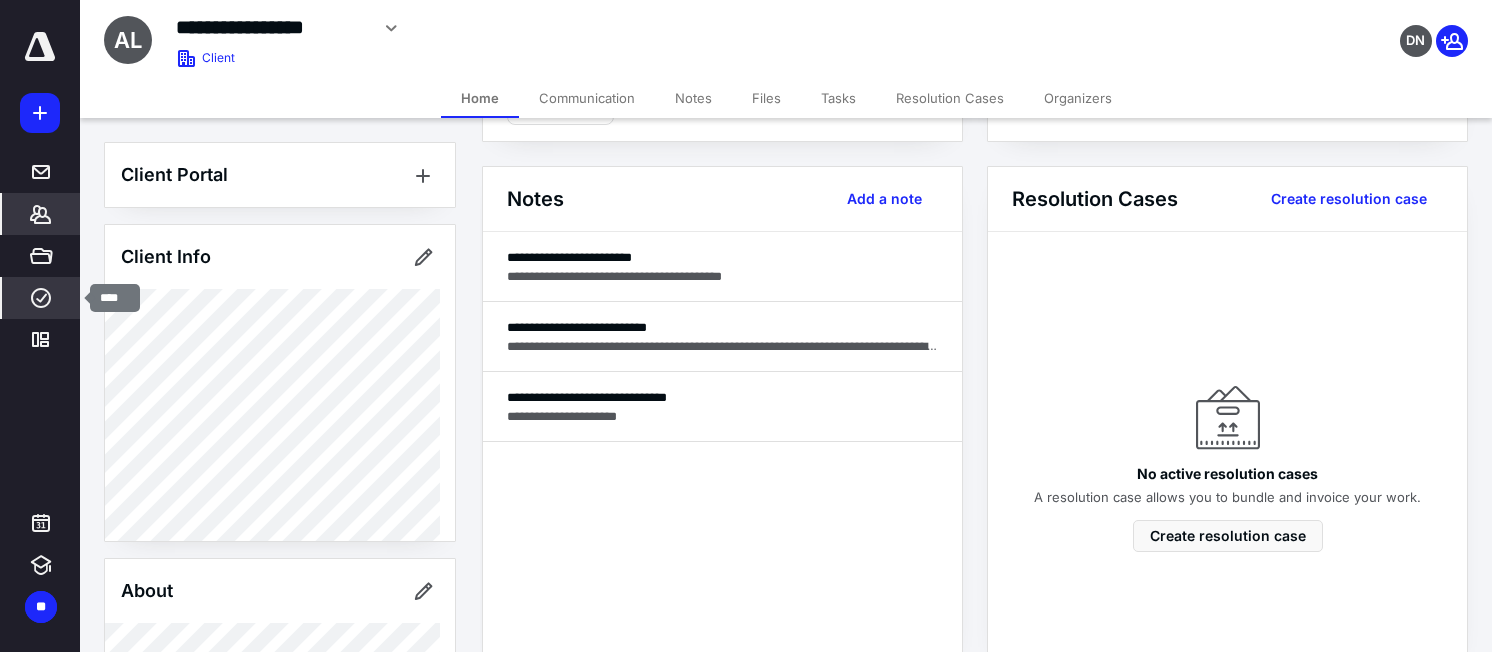 click 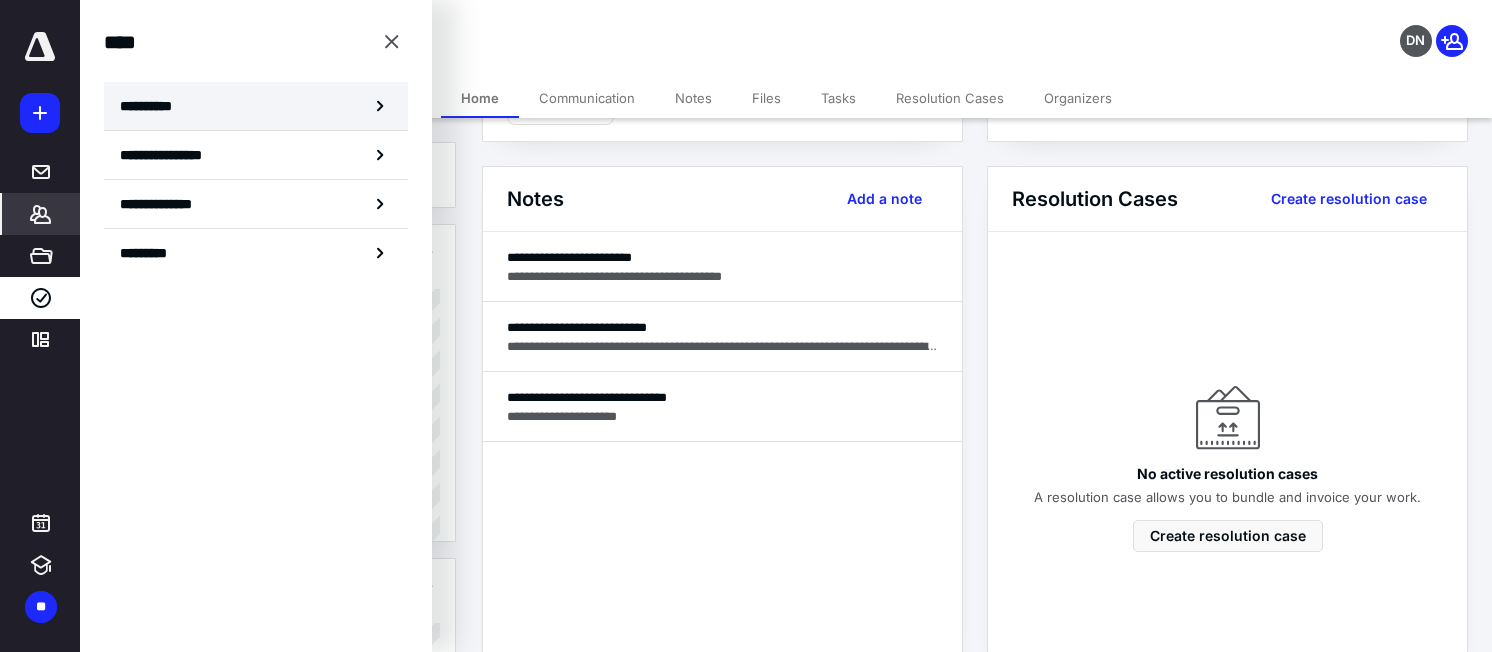 click on "**********" at bounding box center [256, 106] 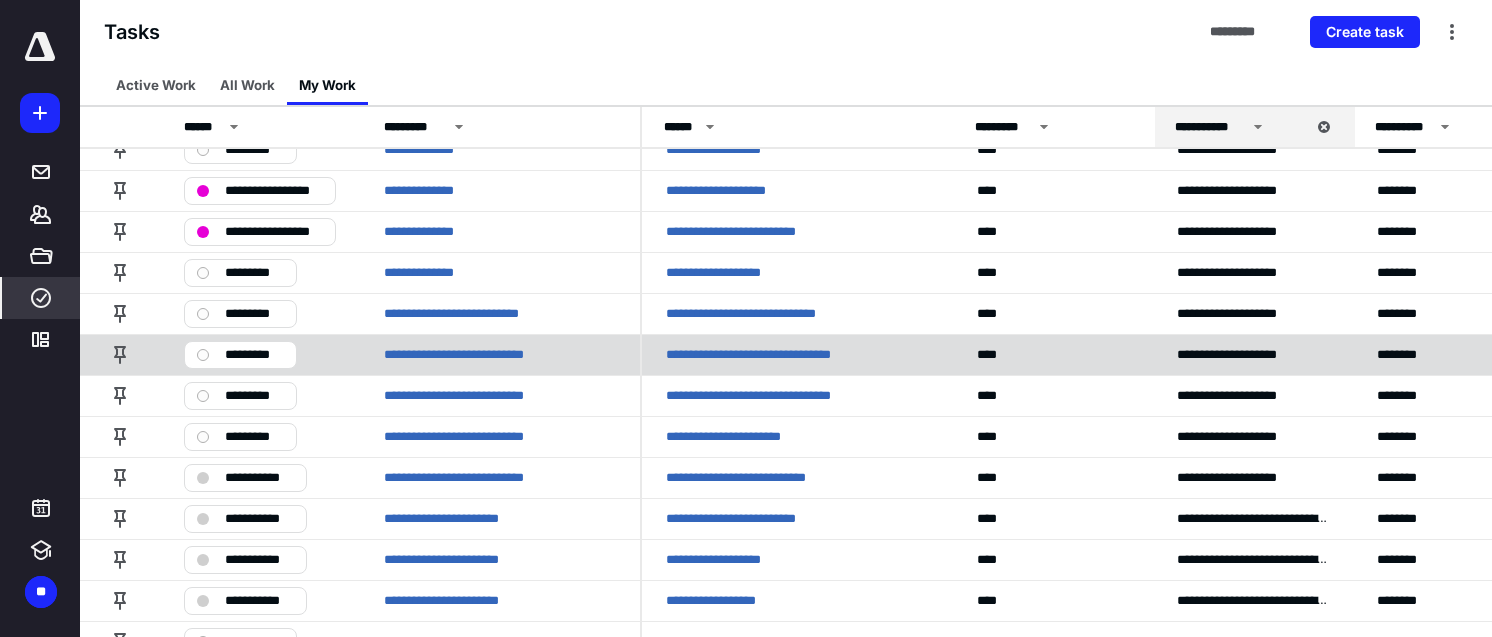 scroll, scrollTop: 400, scrollLeft: 0, axis: vertical 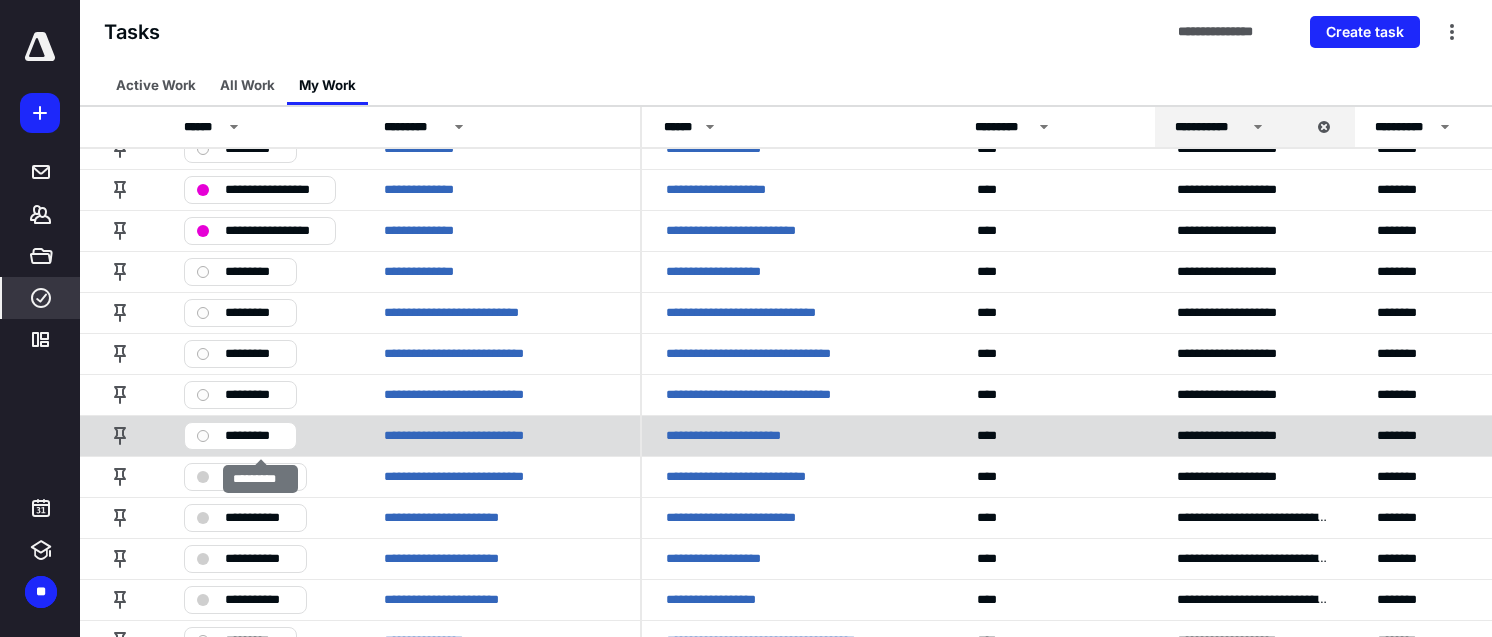 click on "*********" at bounding box center [254, 436] 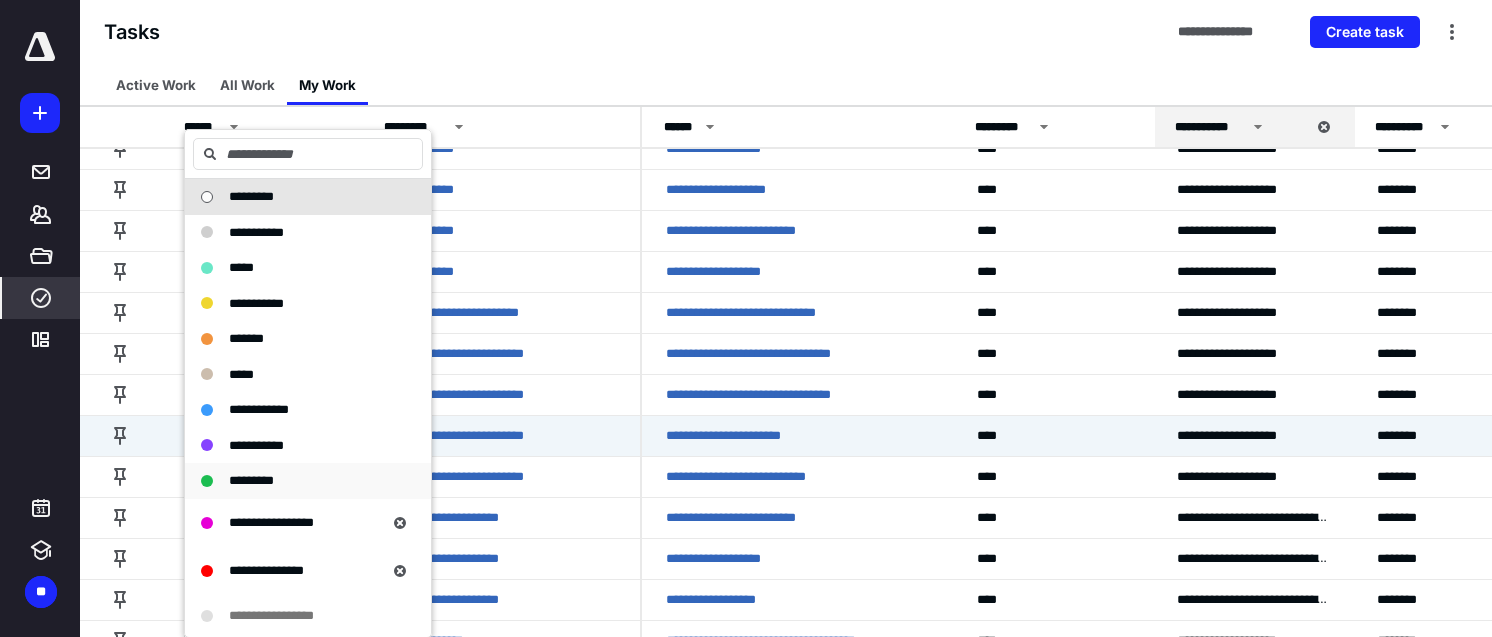 click on "*********" at bounding box center (251, 480) 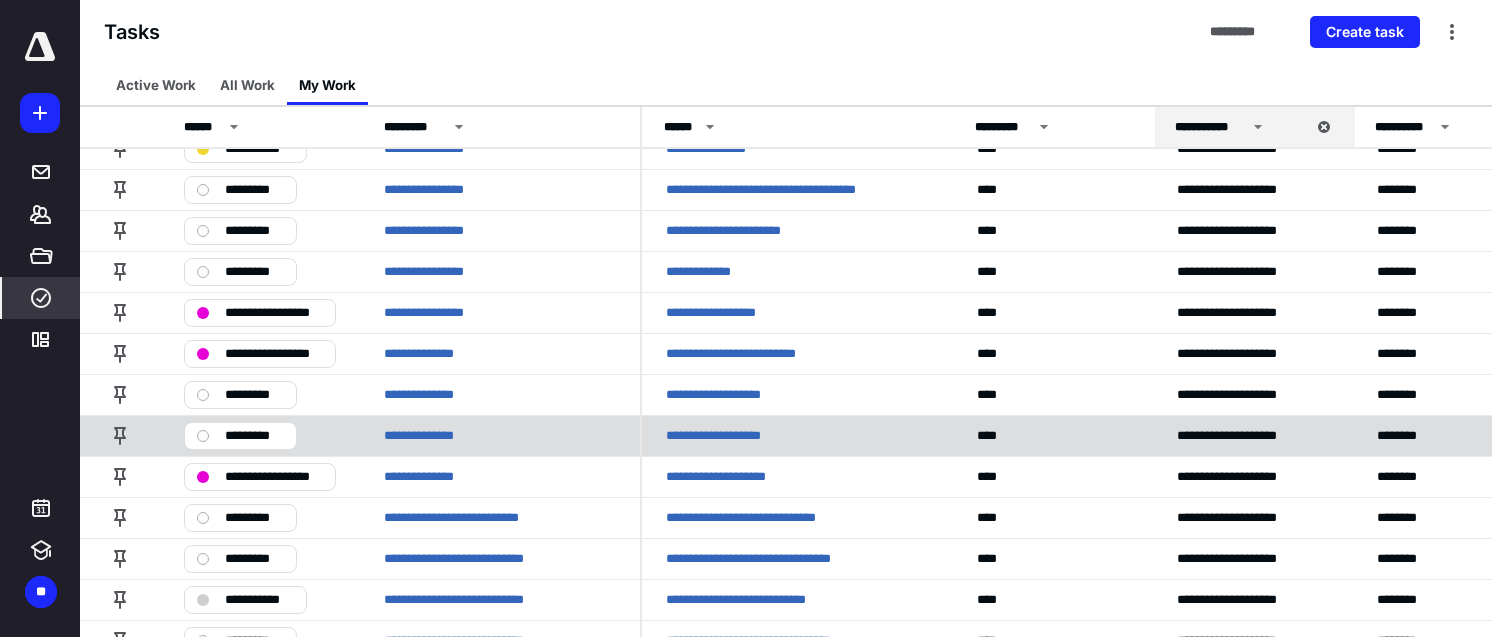 scroll, scrollTop: 295, scrollLeft: 0, axis: vertical 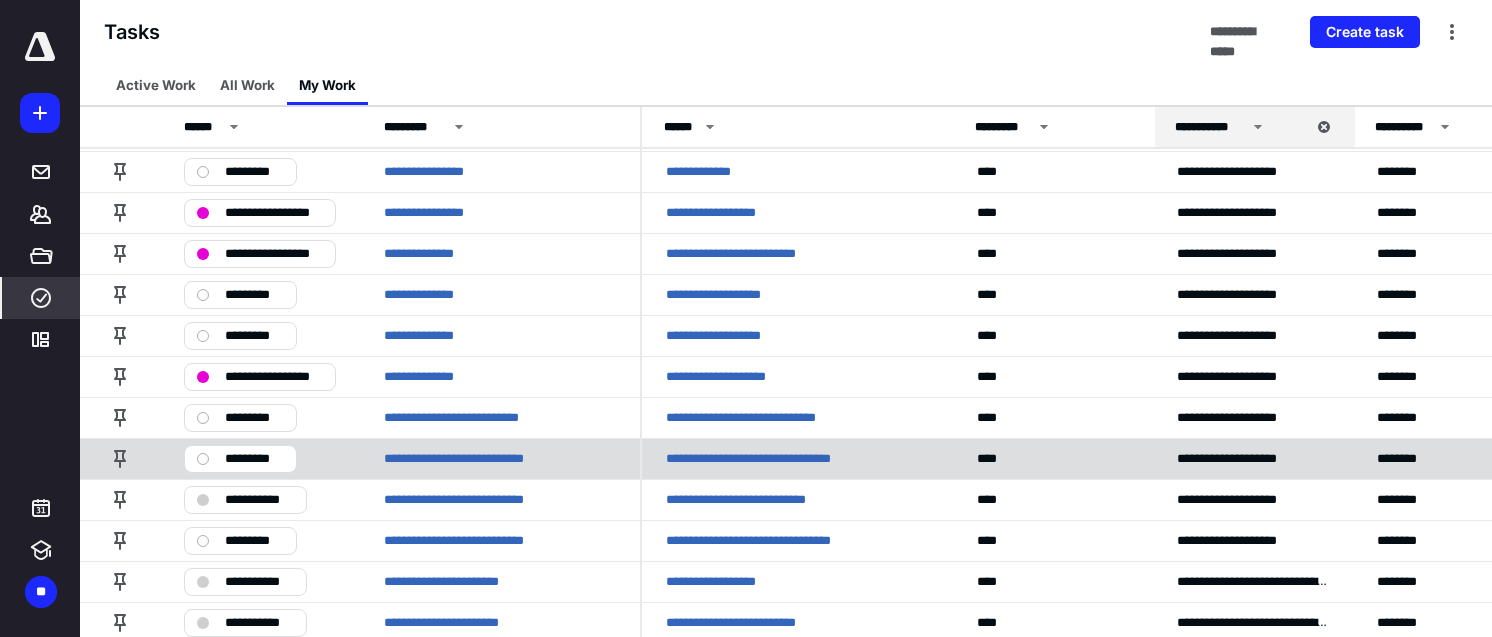 click on "*********" at bounding box center (254, 459) 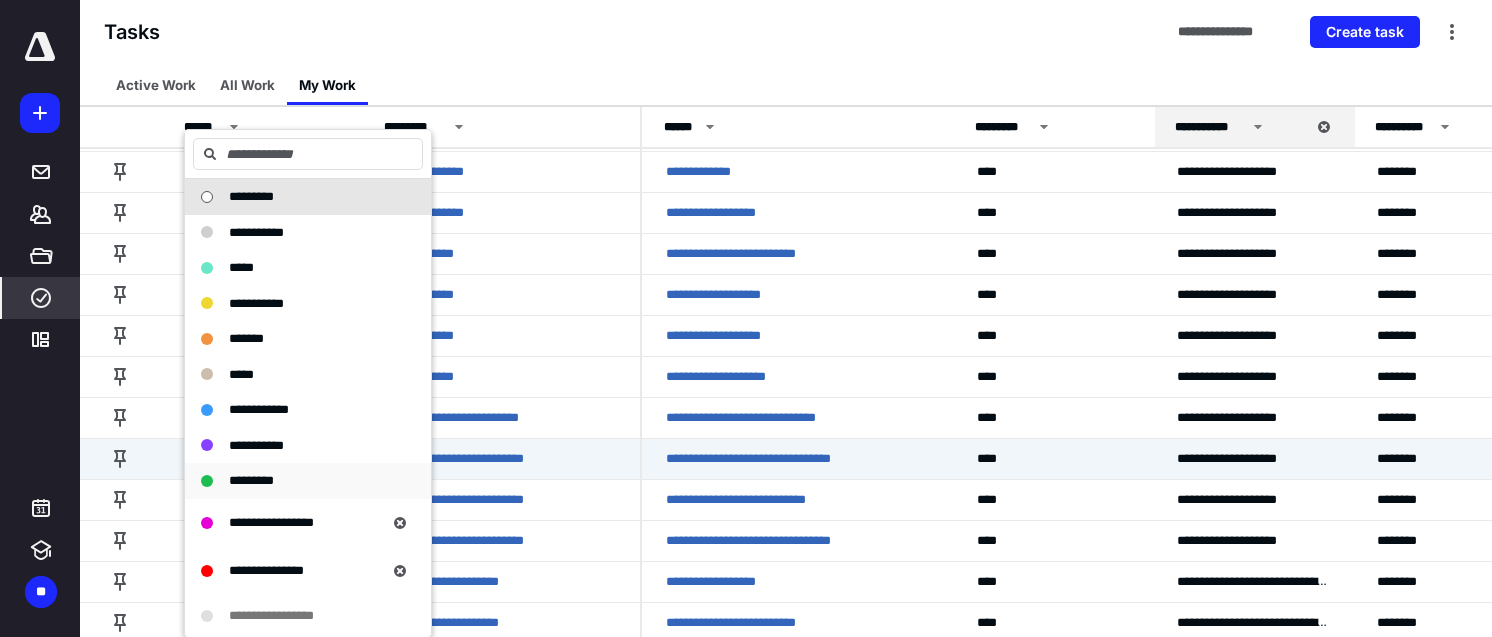 click on "*********" at bounding box center (251, 480) 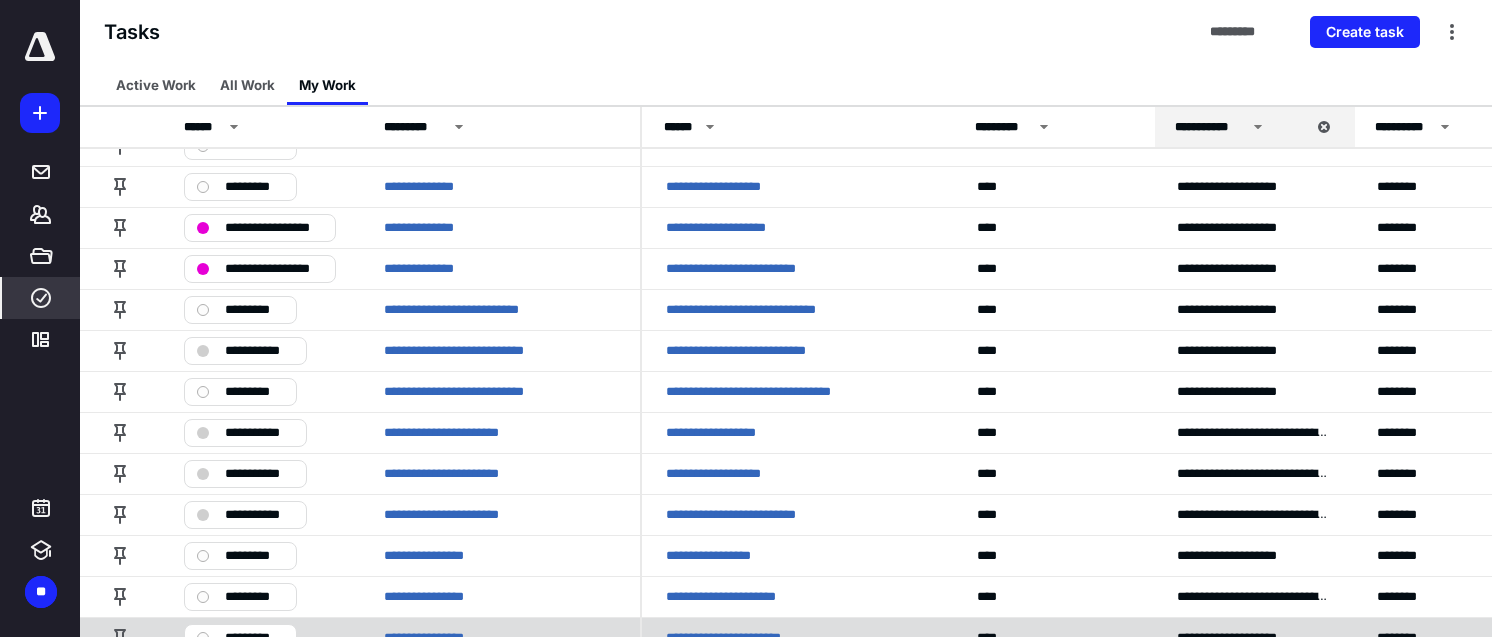 scroll, scrollTop: 400, scrollLeft: 0, axis: vertical 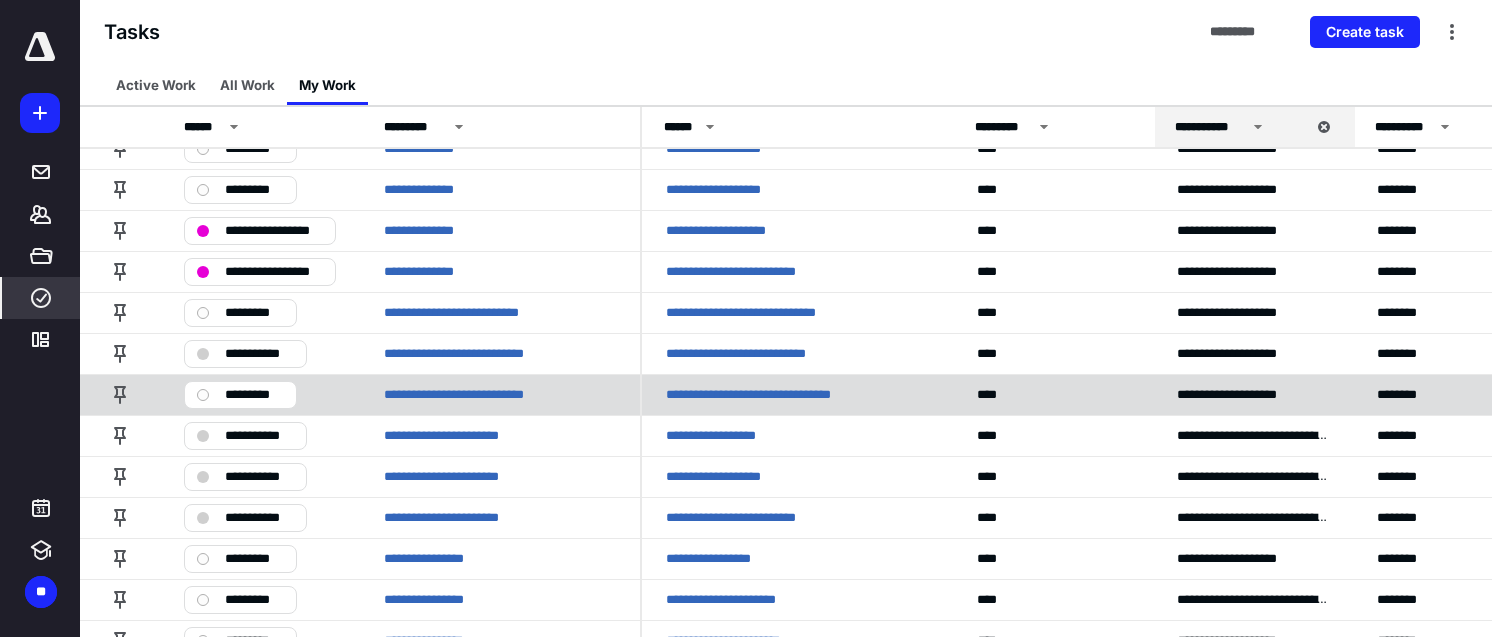 click on "*********" at bounding box center (254, 395) 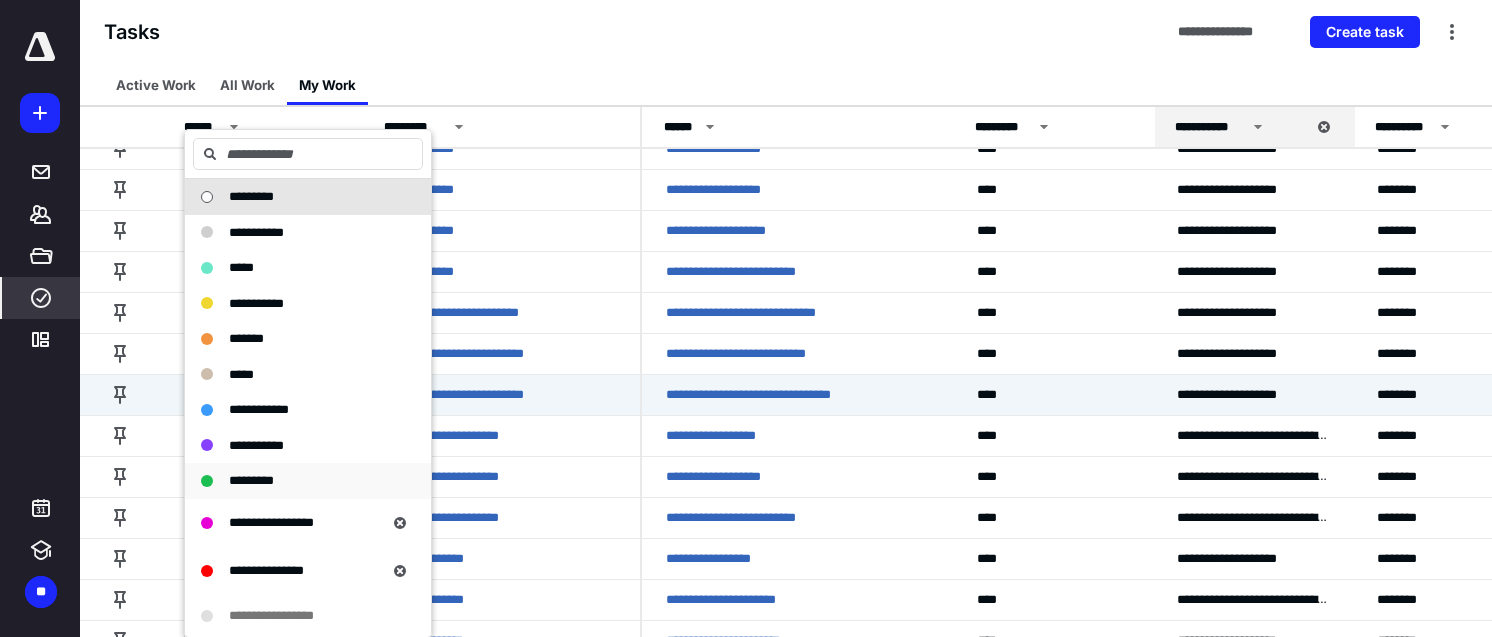 click on "*********" at bounding box center (251, 480) 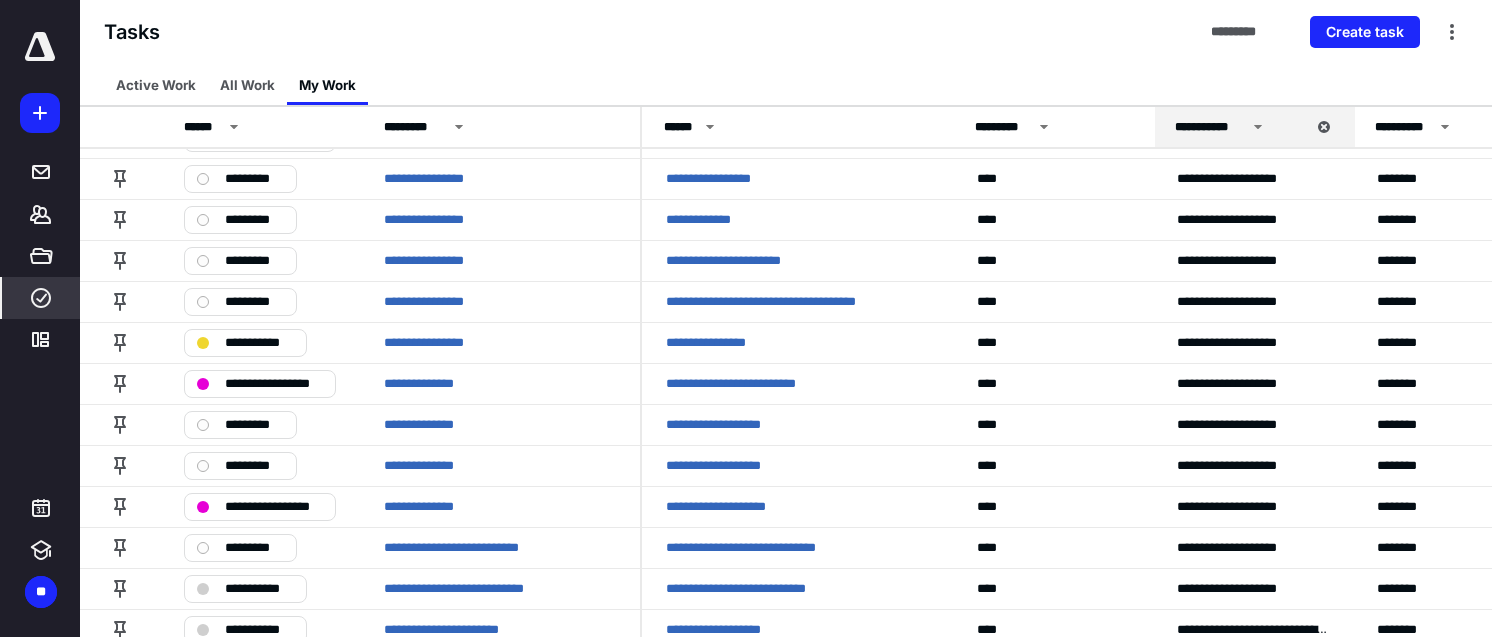 scroll, scrollTop: 300, scrollLeft: 0, axis: vertical 